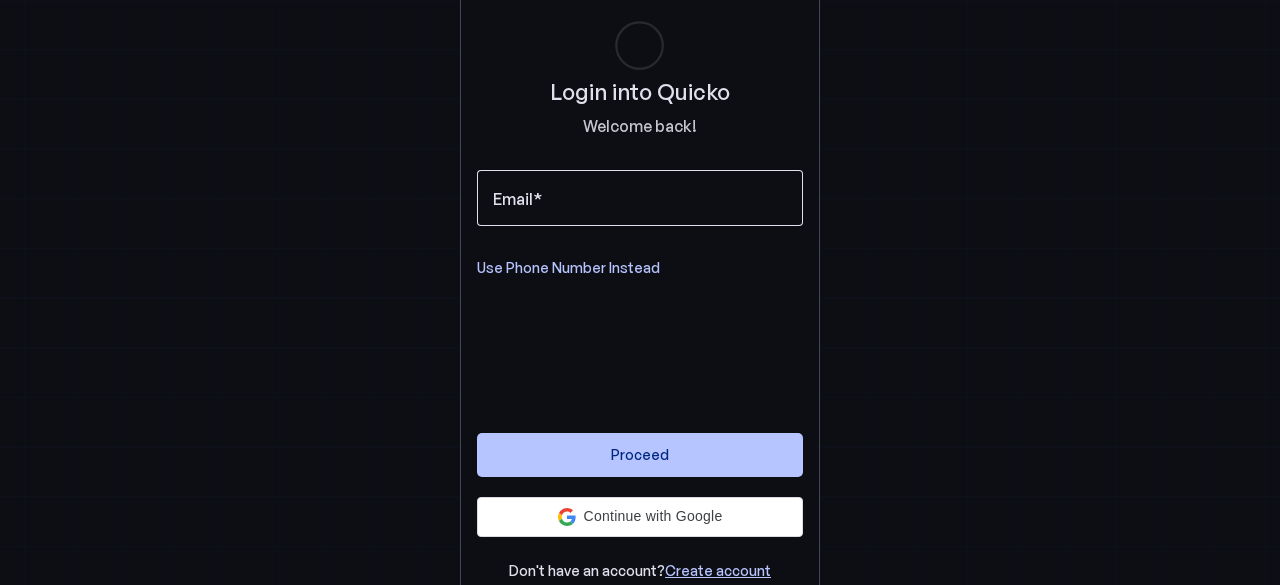 scroll, scrollTop: 0, scrollLeft: 0, axis: both 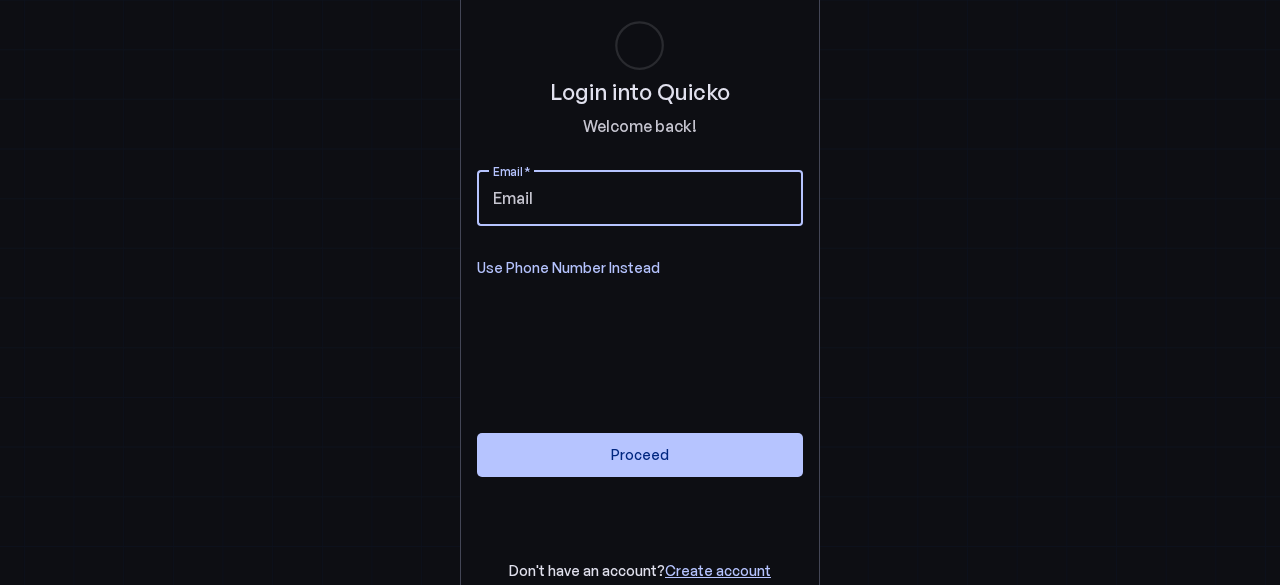 click on "Email" at bounding box center (640, 198) 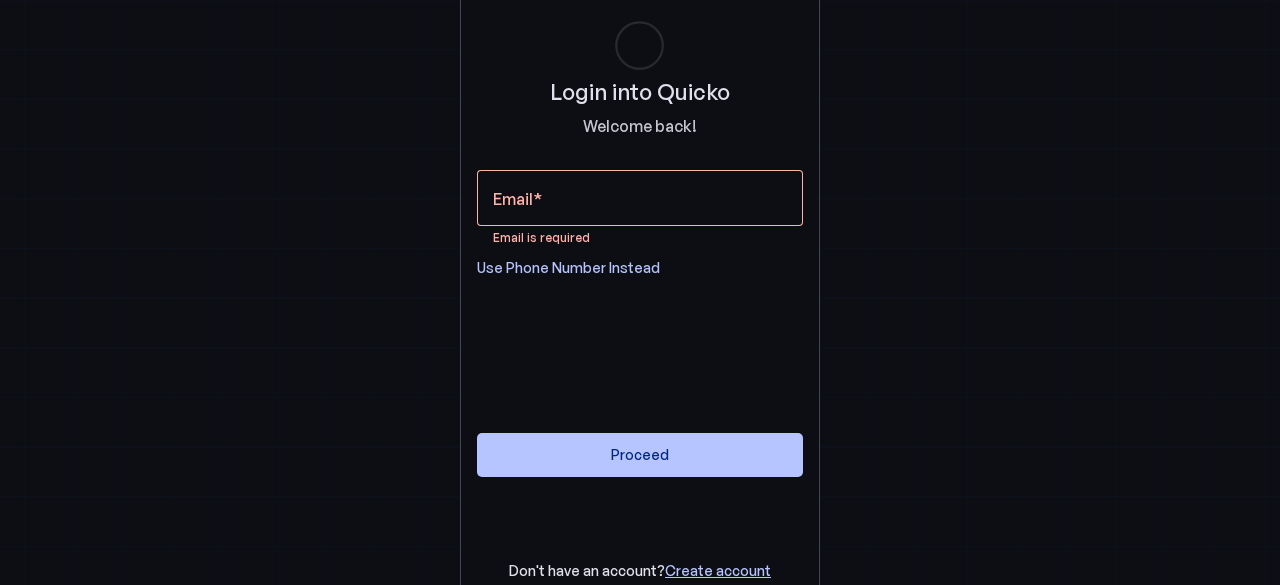 click on "Login into Quicko  Welcome back!  Email Email is required Use Phone Number Instead Proceed Don't have an account?  Create account" at bounding box center (640, 293) 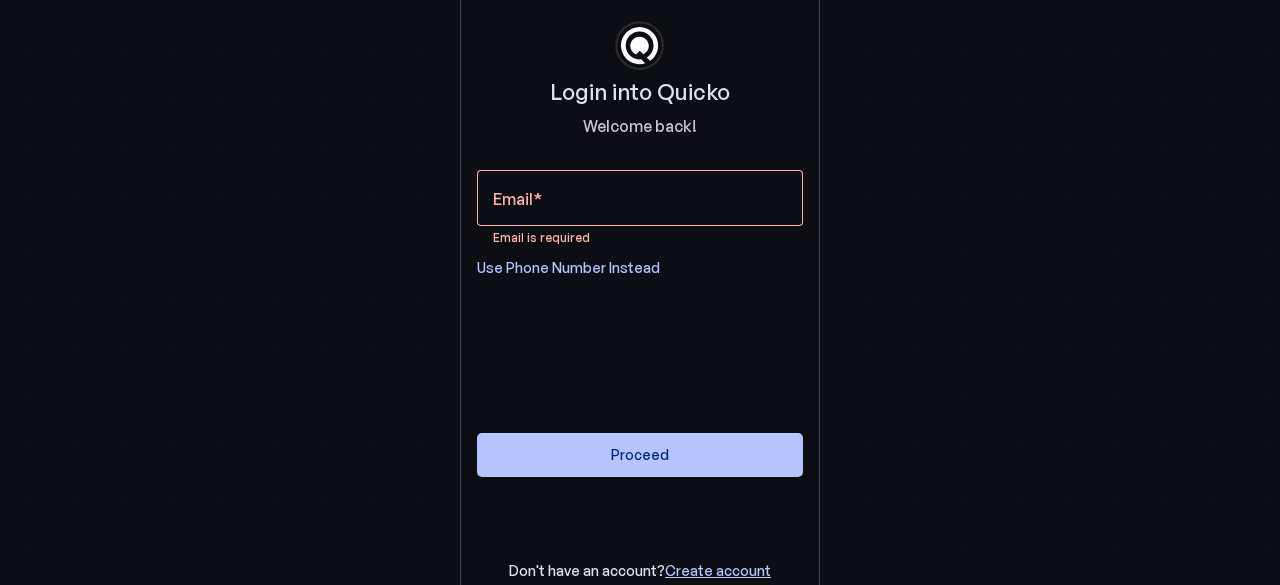 click on "Use Phone Number Instead" at bounding box center (568, 268) 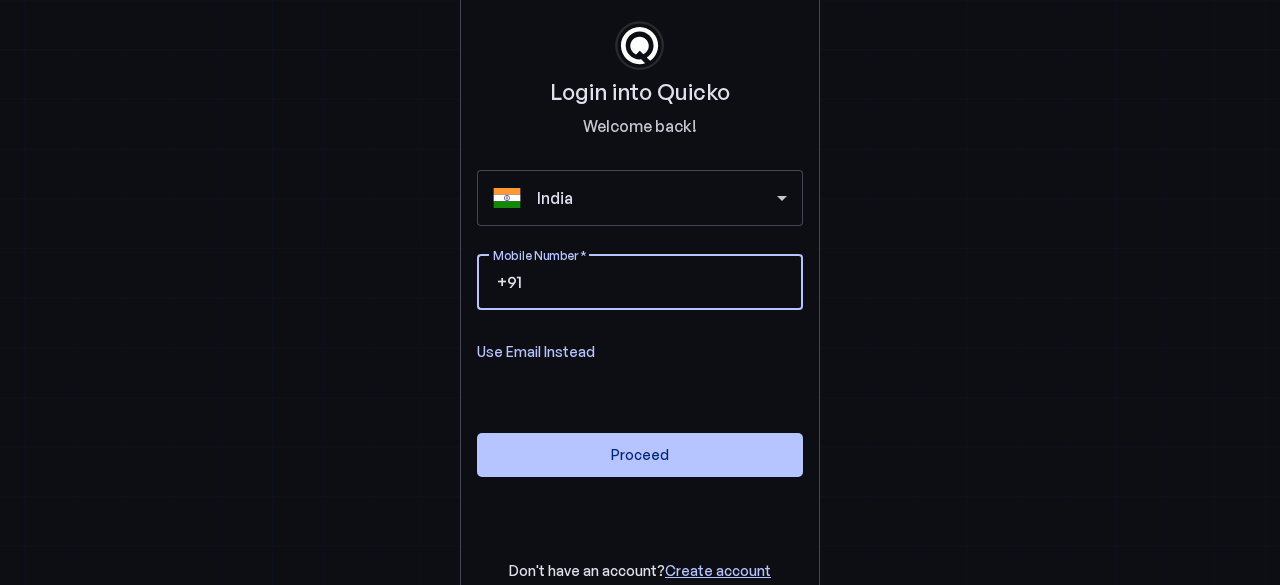 click on "Mobile Number" at bounding box center [656, 282] 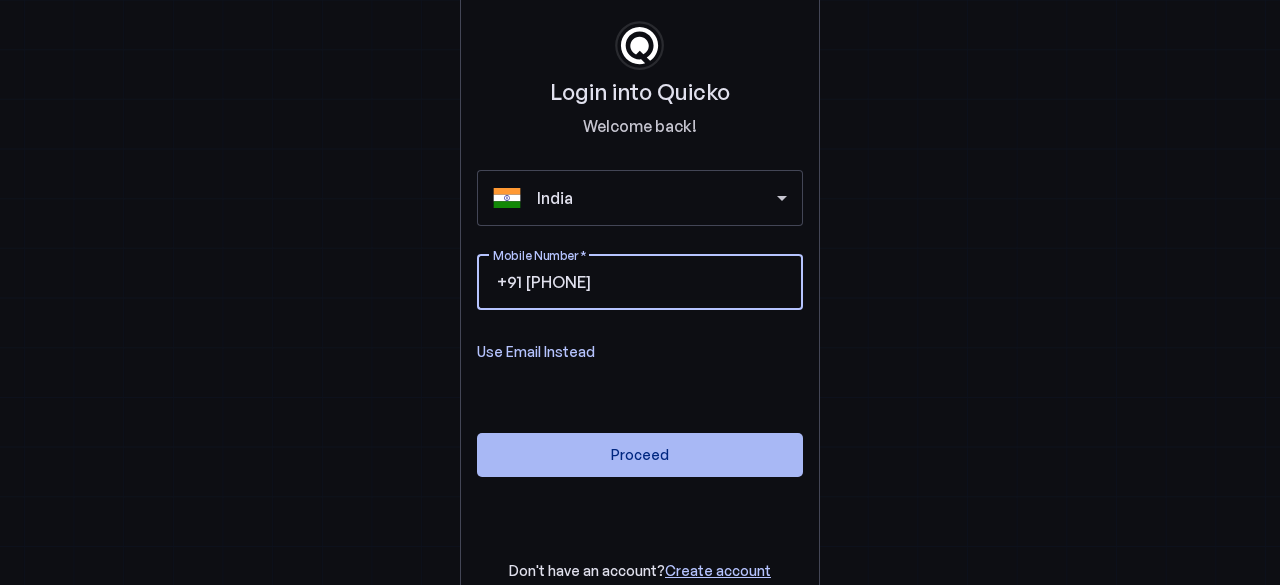 type on "7411103876" 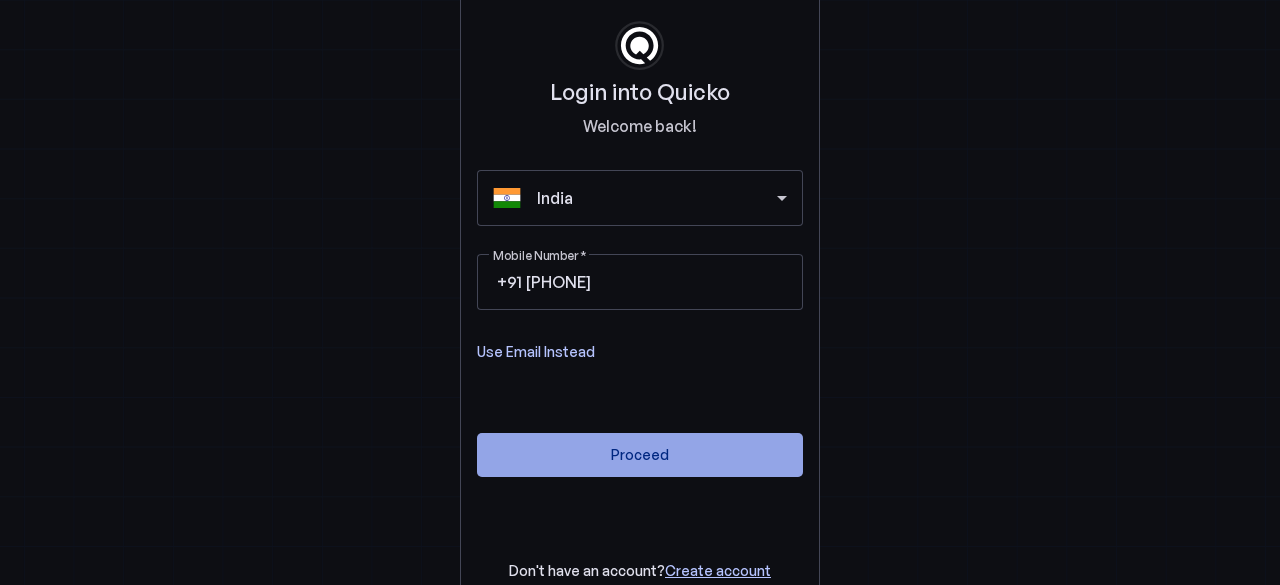 click on "Proceed" at bounding box center (640, 454) 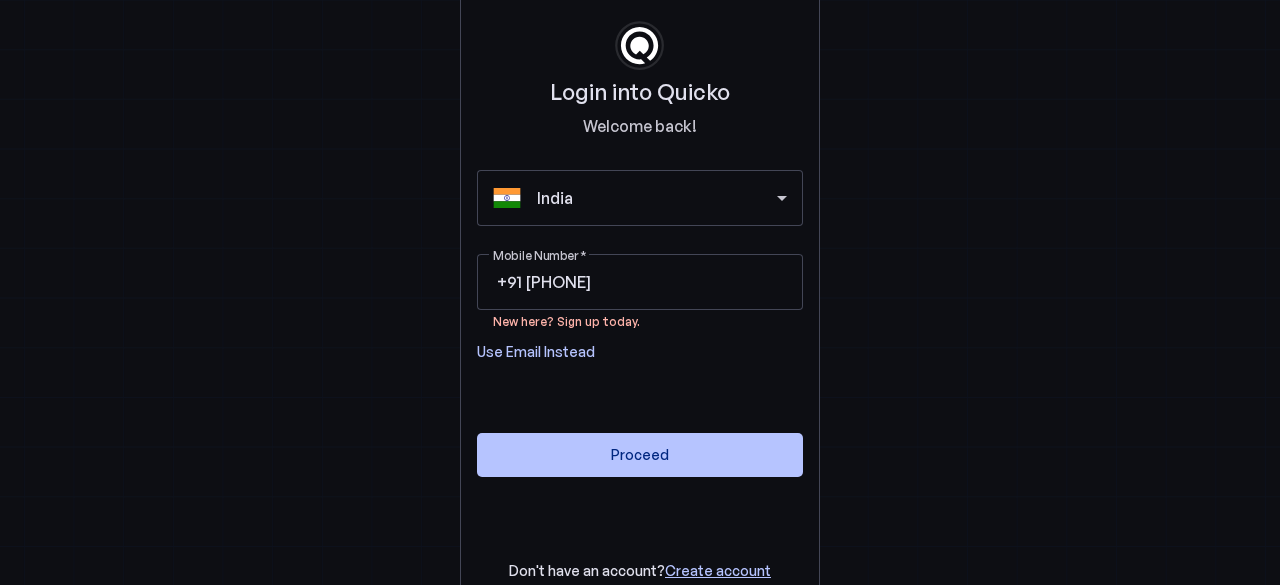 click on "Login into Quicko  Welcome back!  India Mobile Number  +91 7411103876 New here? Sign up today. Use Email Instead Proceed Don't have an account?  Create account" at bounding box center (640, 292) 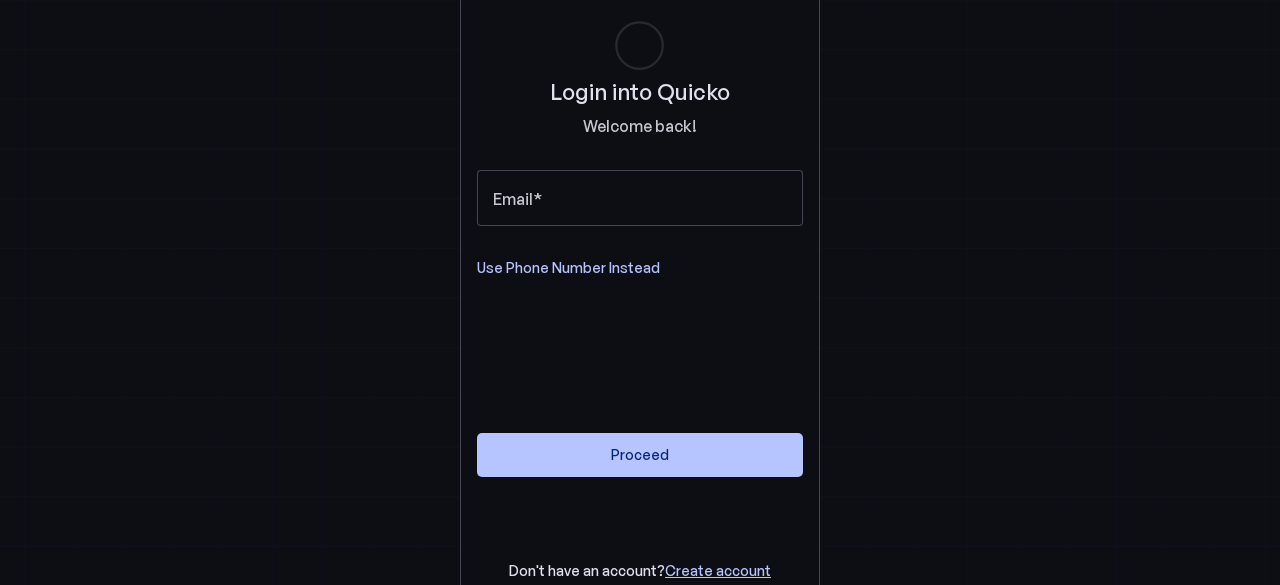 scroll, scrollTop: 0, scrollLeft: 0, axis: both 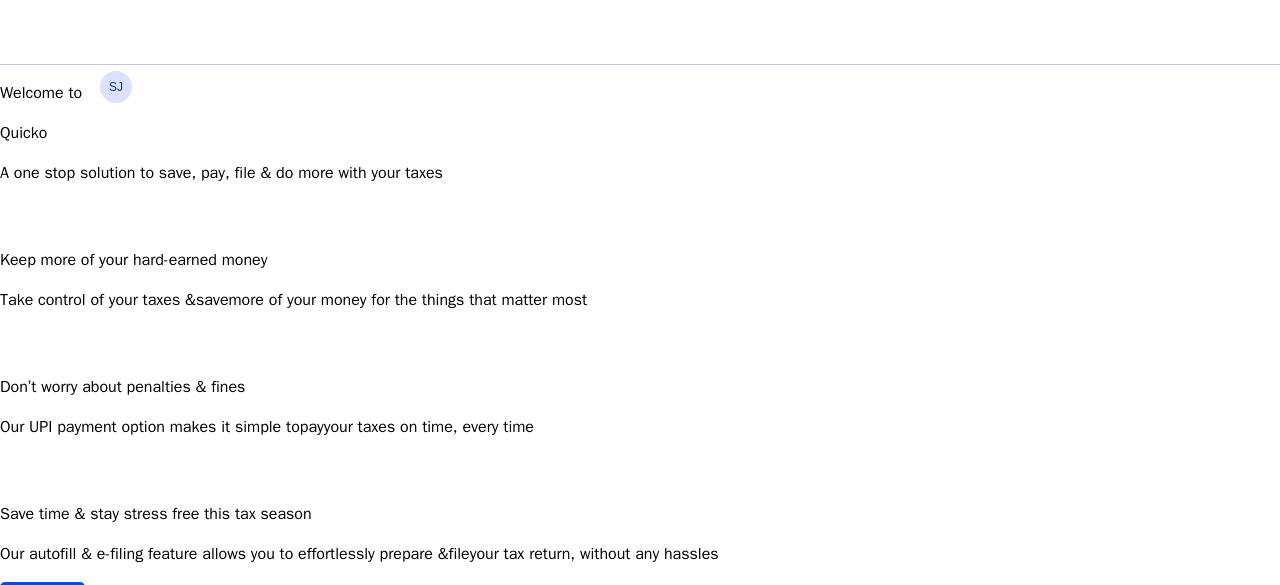 click at bounding box center (12, 634) 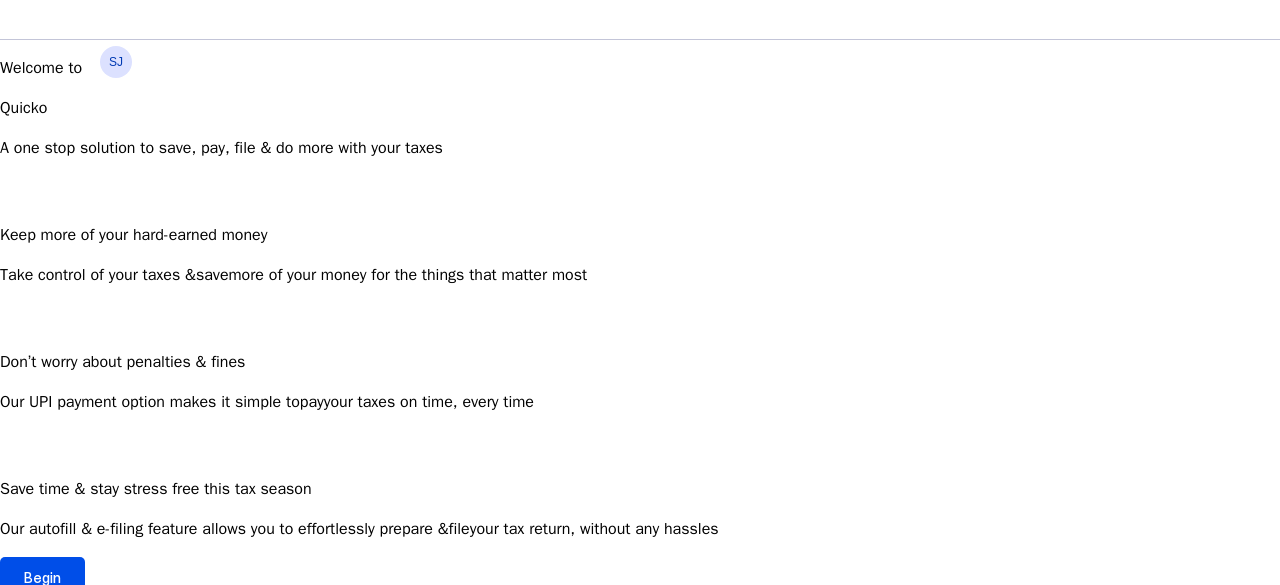 scroll, scrollTop: 28, scrollLeft: 0, axis: vertical 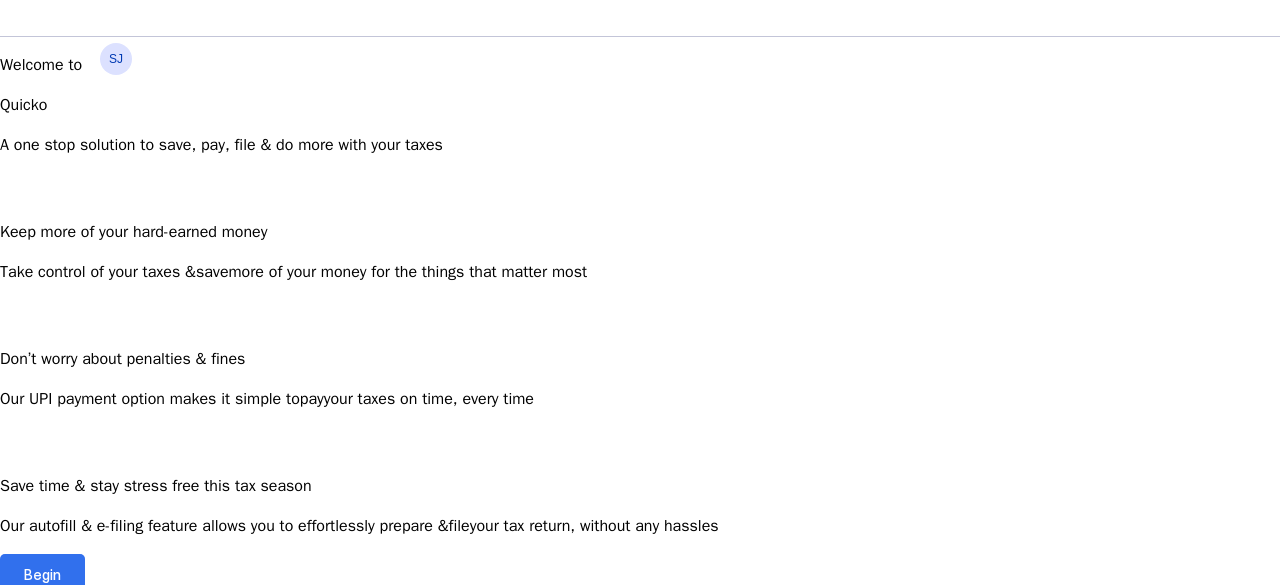 click on "Begin" at bounding box center (42, 574) 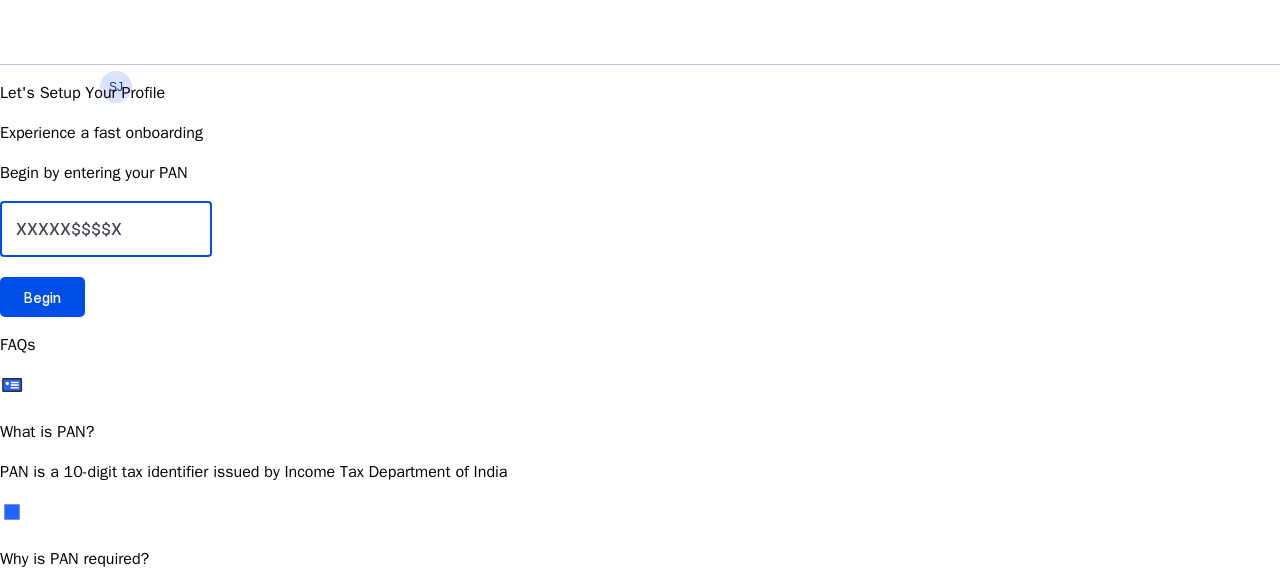 click at bounding box center (106, 229) 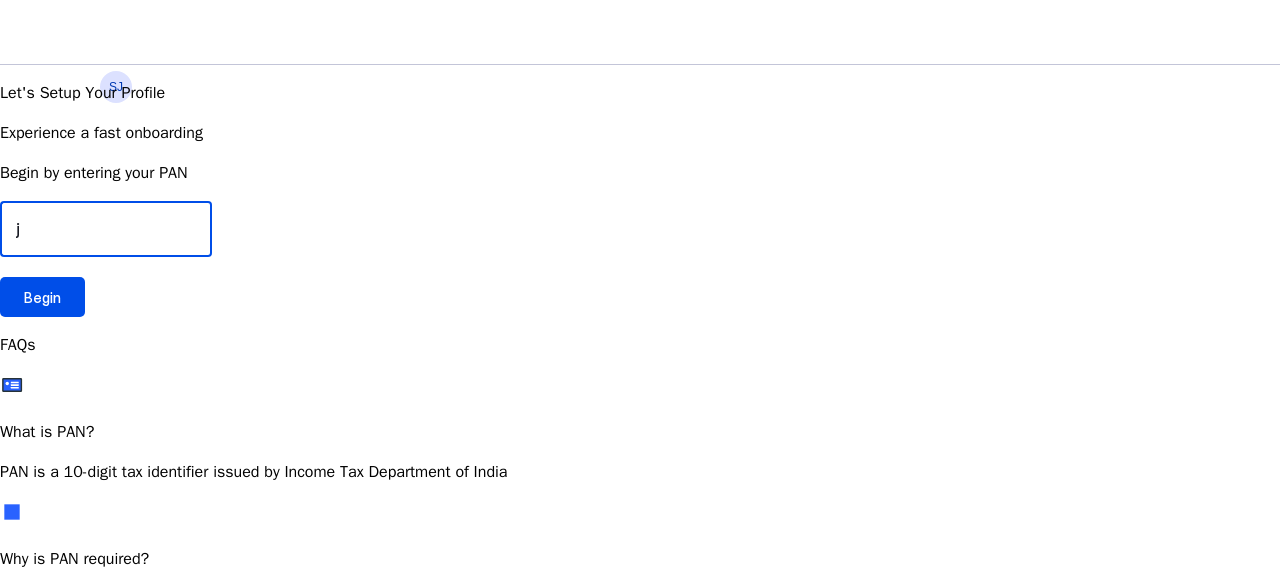 type on "j" 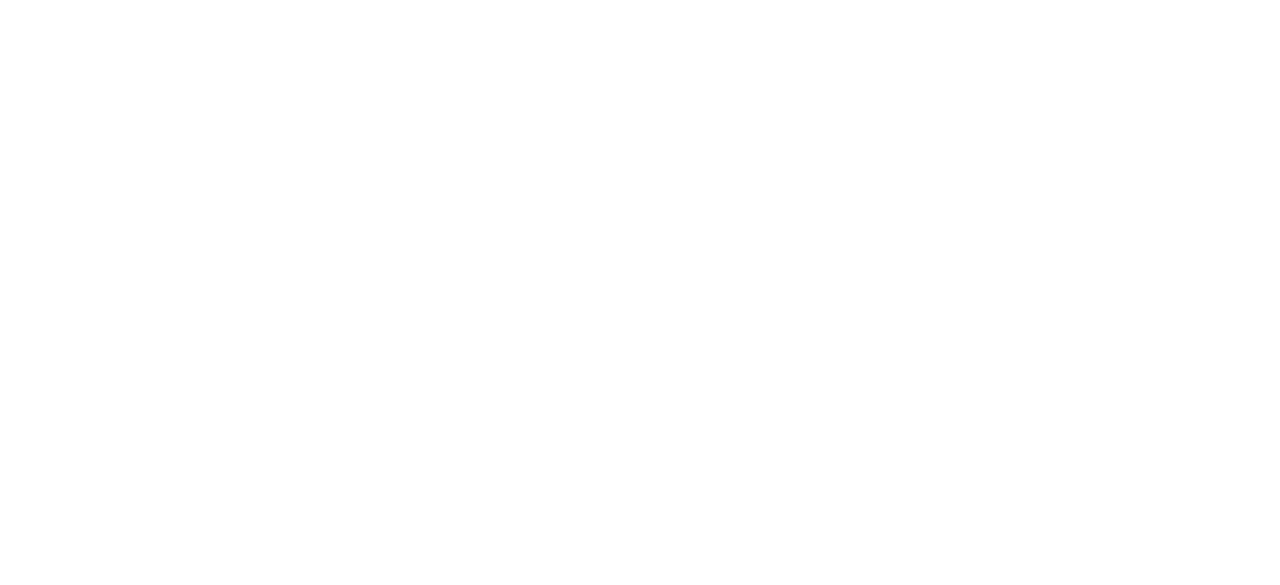 scroll, scrollTop: 0, scrollLeft: 0, axis: both 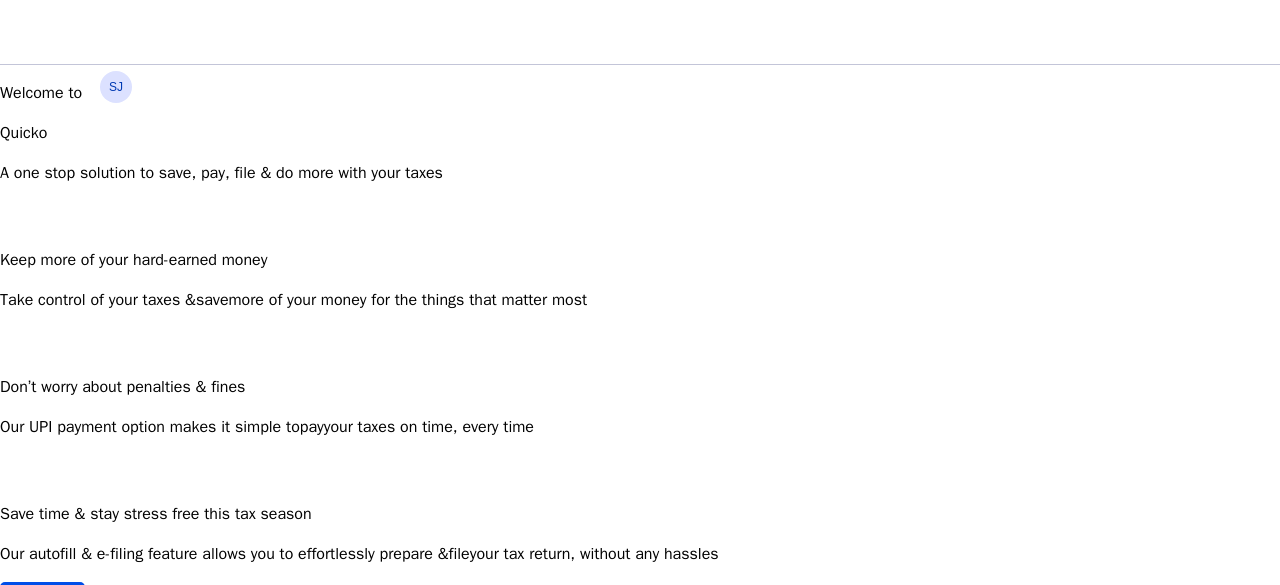 click on "Welcome to   Quicko A one stop solution to save, pay, file & do more with your taxes Keep more of your hard-earned money Take control of your taxes &  save  more of your money for the things that matter most Don’t worry about penalties & fines Our UPI payment option makes it simple to  pay  your taxes on time, every time Save time & stay stress free this tax season Our autofill & e-filing feature allows you to effortlessly prepare &  file  your tax return, without any hassles Begin" at bounding box center [640, 351] 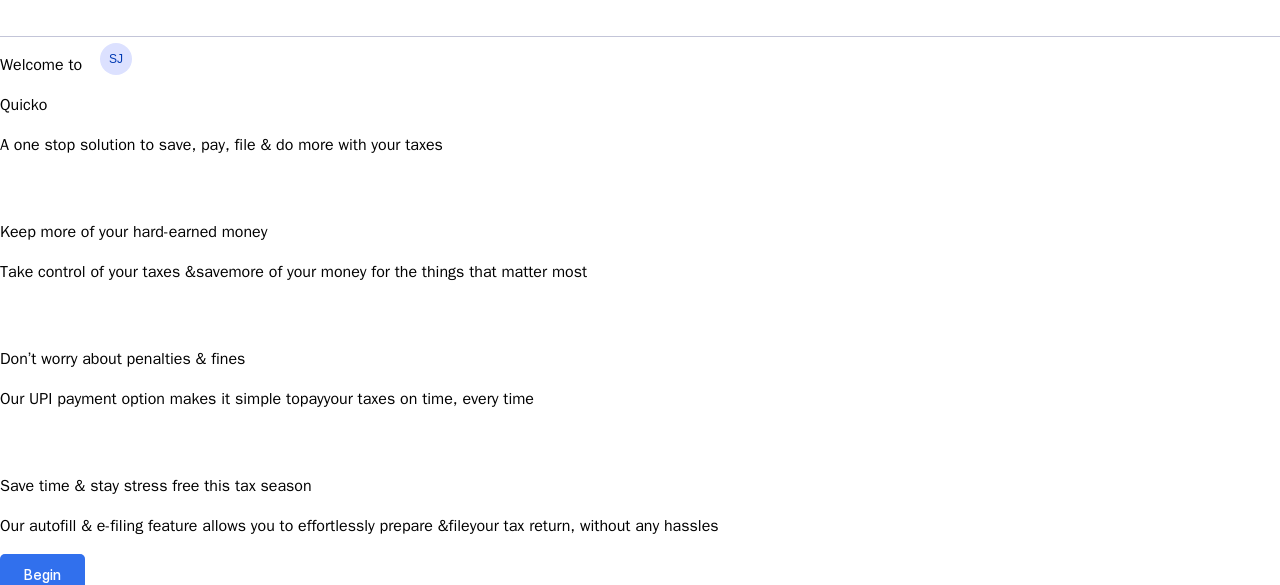 click on "Begin" at bounding box center [42, 574] 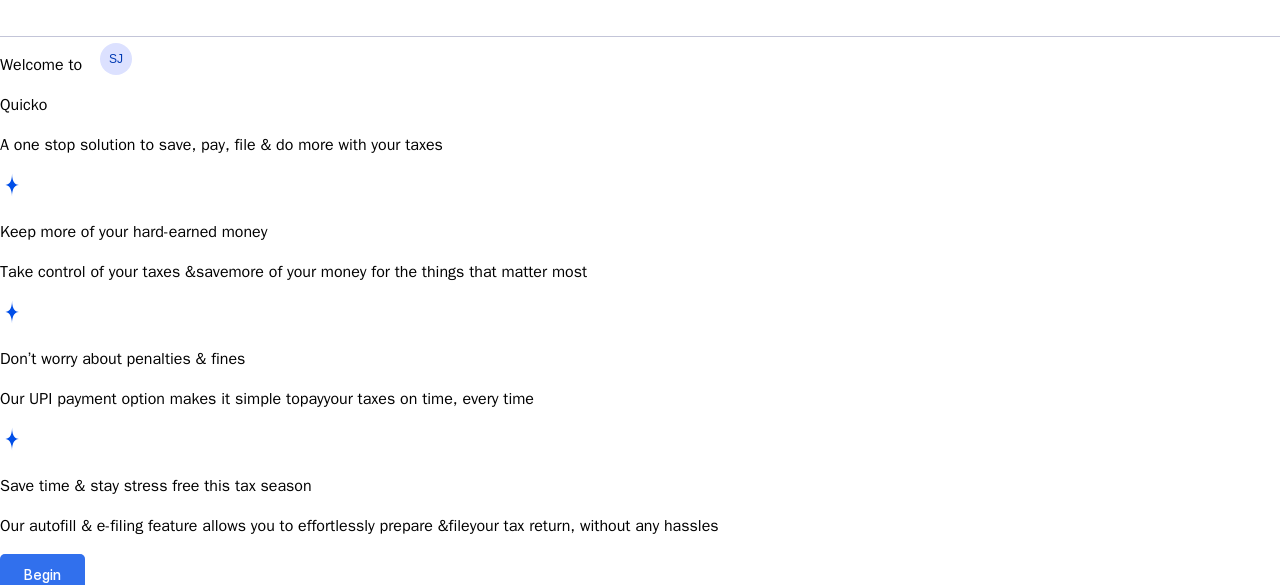 scroll, scrollTop: 0, scrollLeft: 0, axis: both 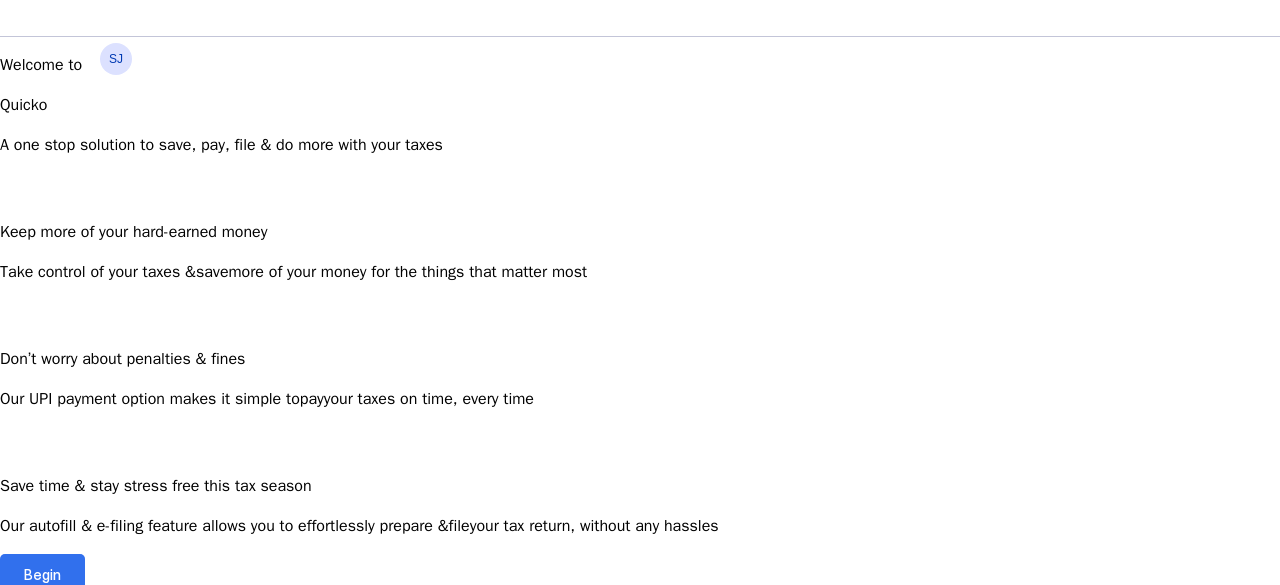 click on "Begin" at bounding box center (42, 574) 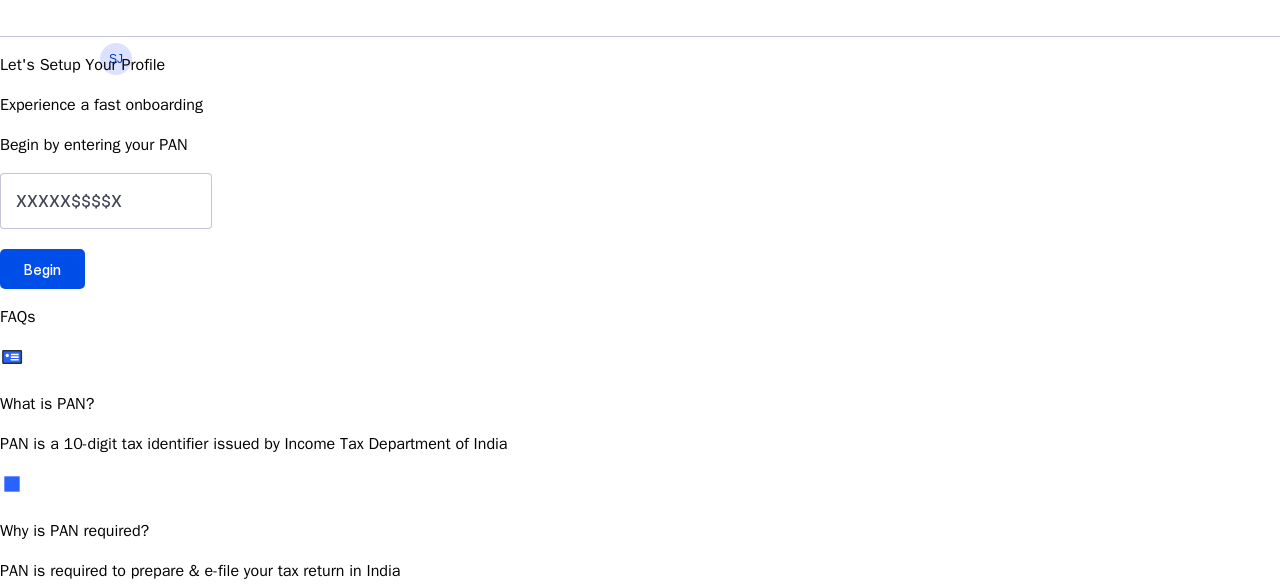 scroll, scrollTop: 0, scrollLeft: 0, axis: both 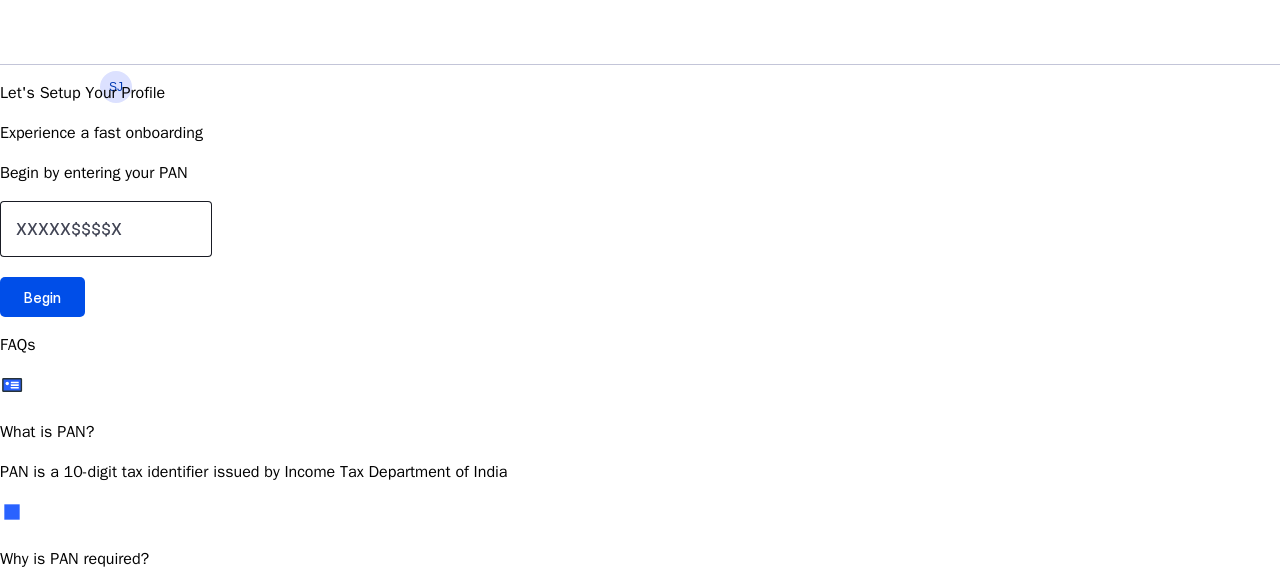 click at bounding box center (106, 229) 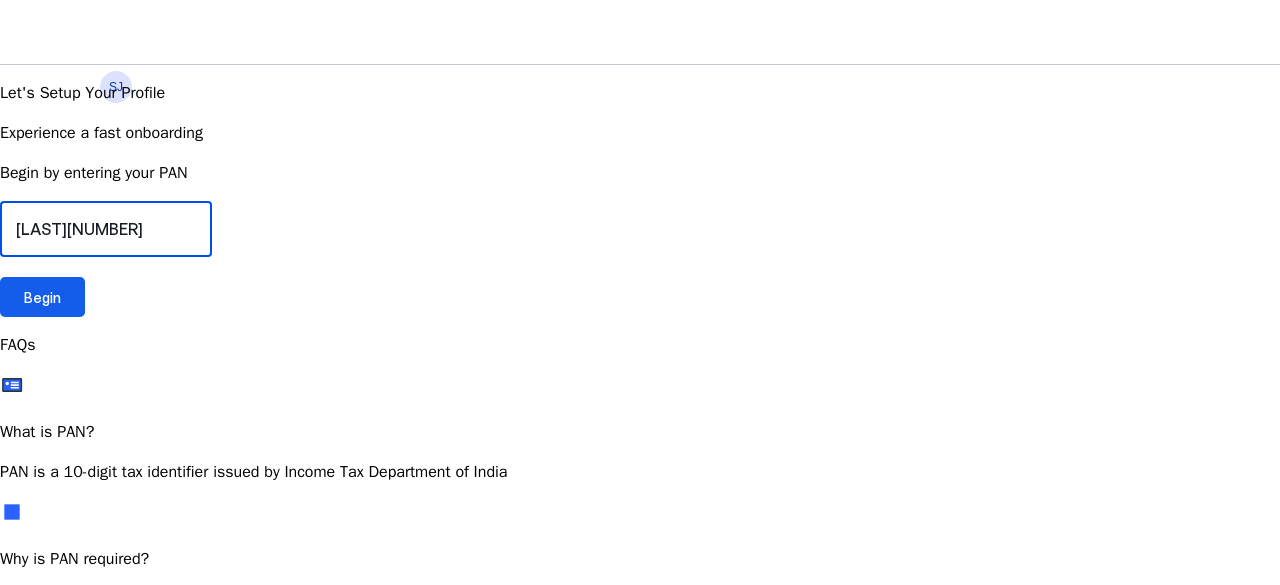 type on "[LAST][NUMBER]" 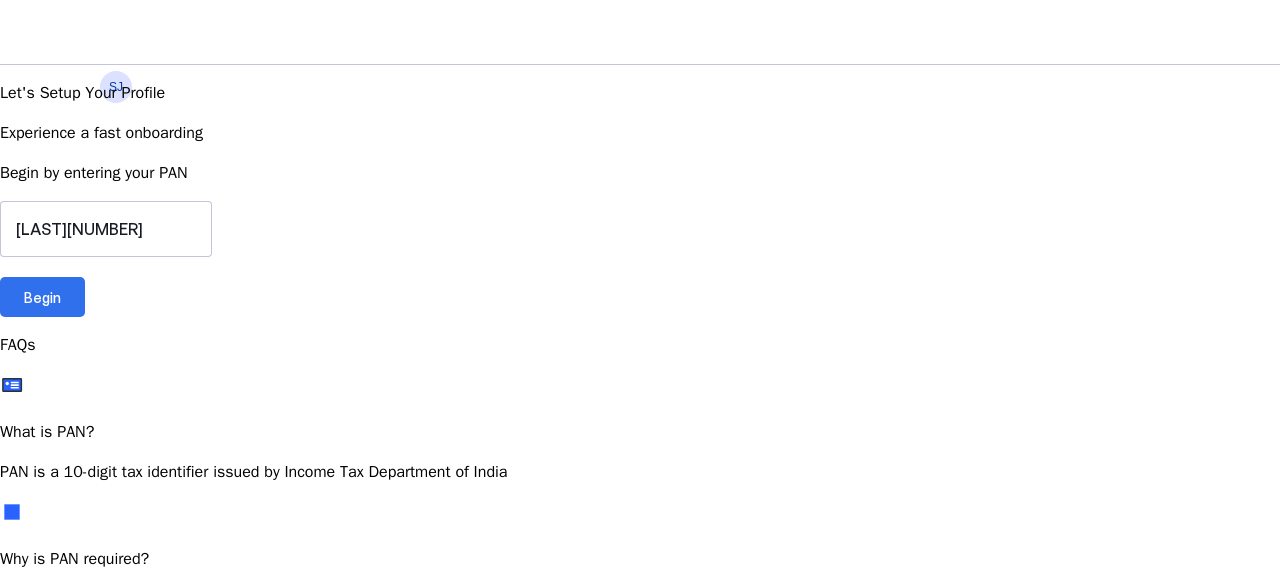 click at bounding box center (42, 297) 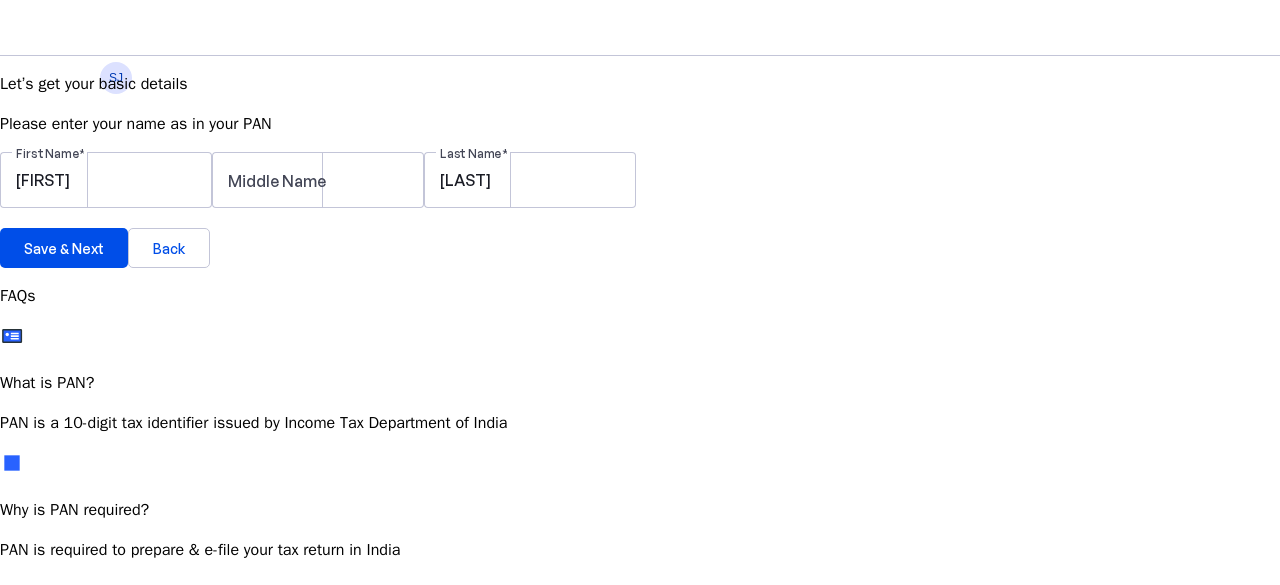 scroll, scrollTop: 11, scrollLeft: 0, axis: vertical 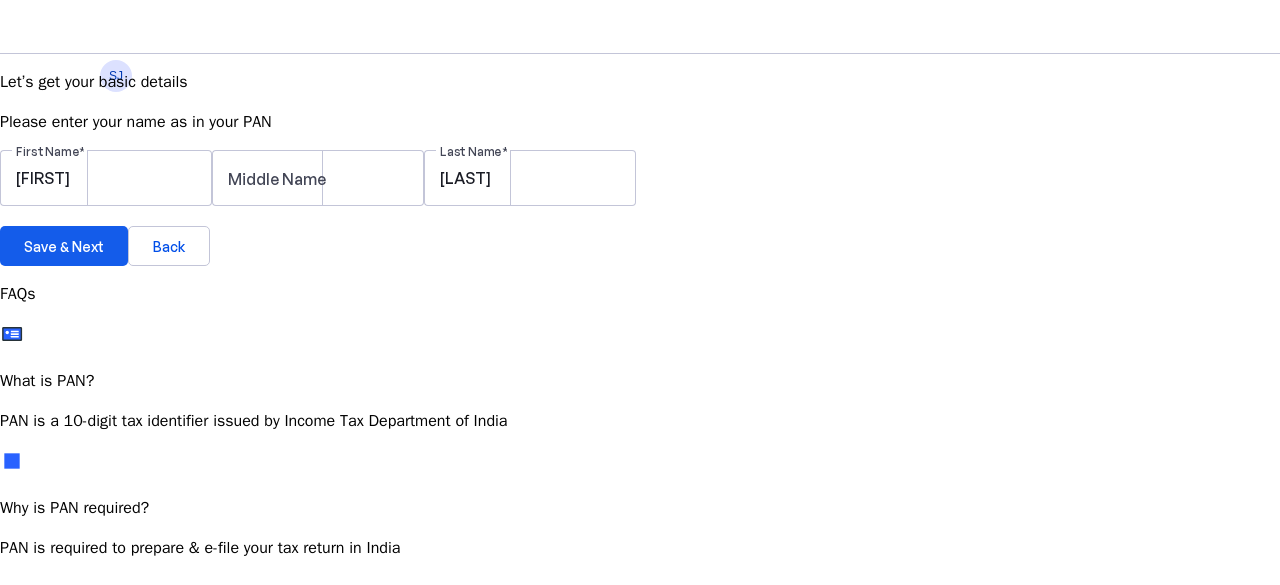 click at bounding box center [64, 246] 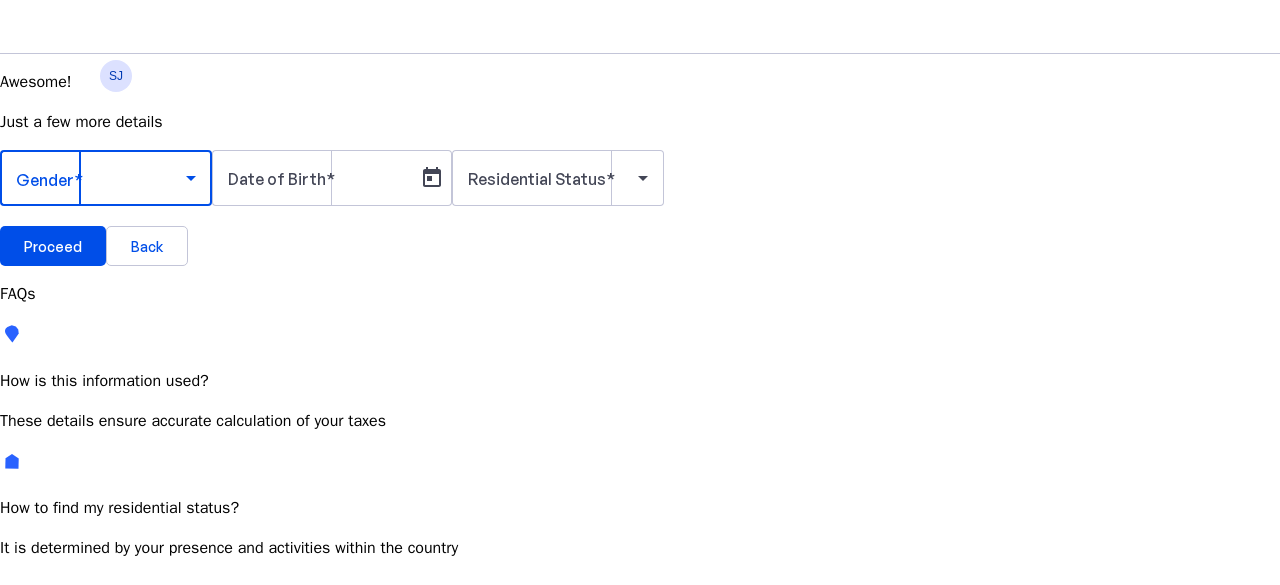 click at bounding box center [101, 178] 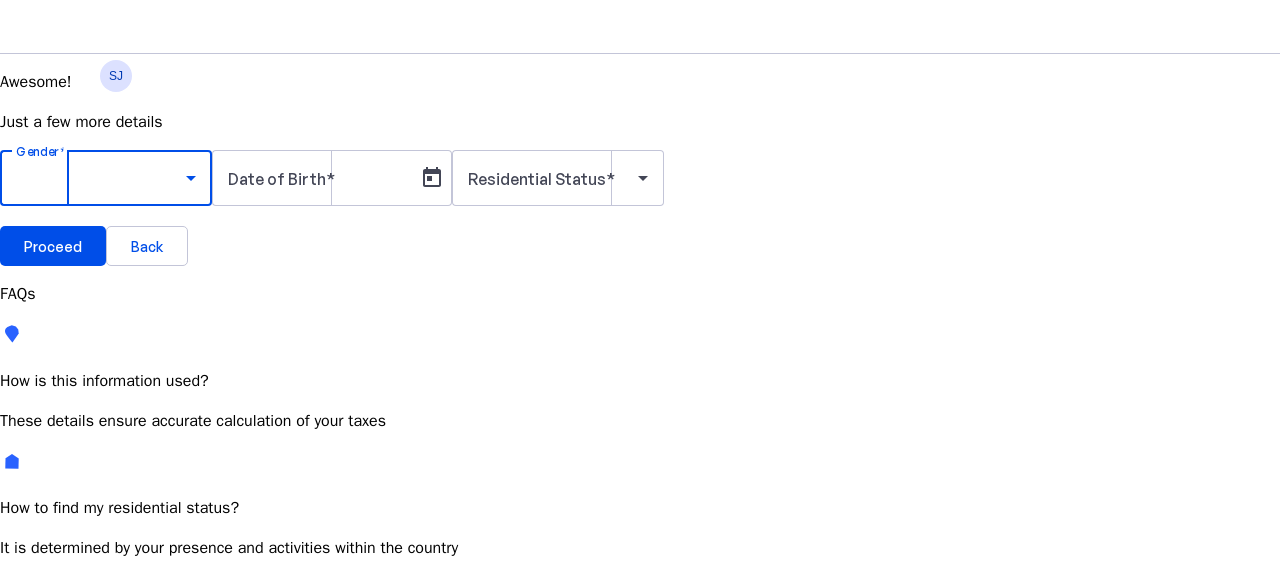 click on "Male" at bounding box center (154, 735) 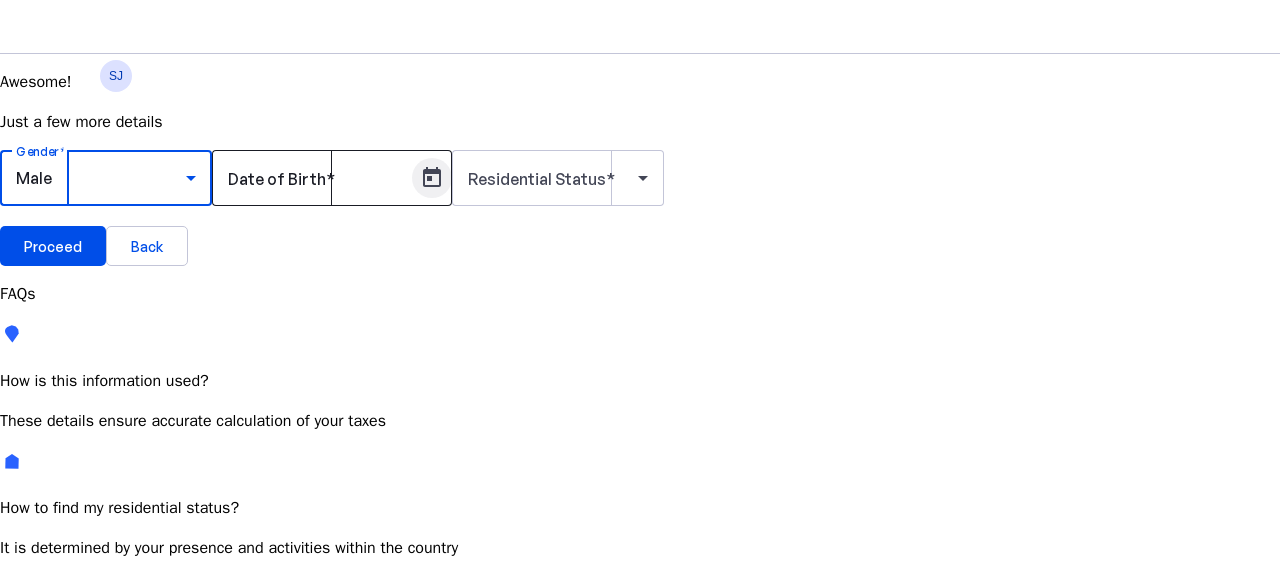 click at bounding box center [432, 178] 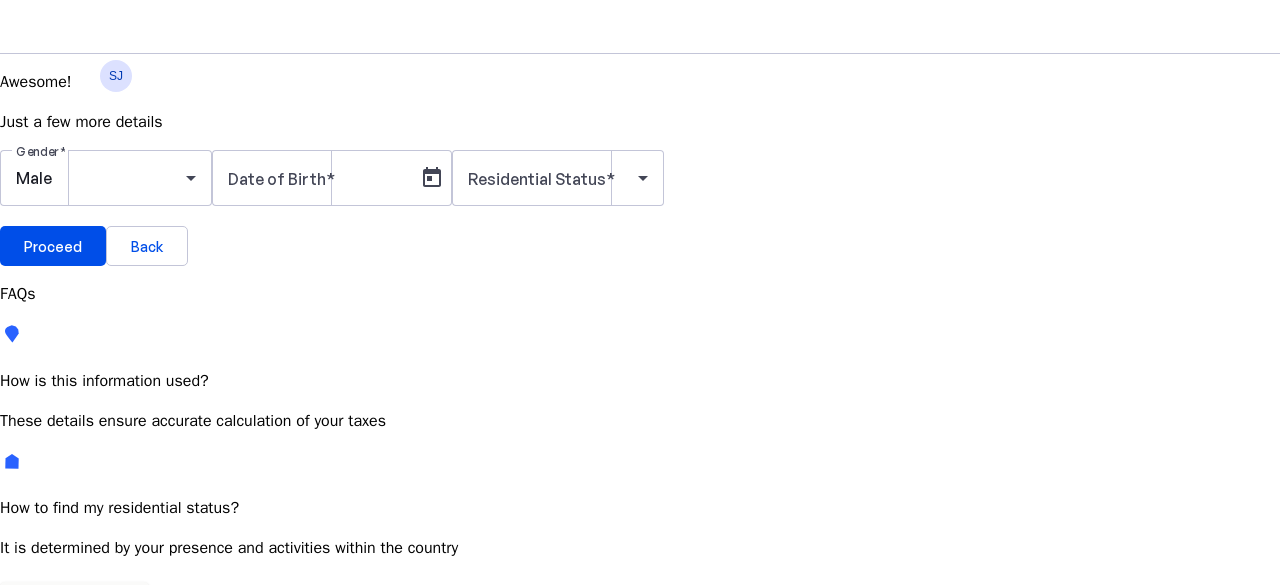 click on "JUL 2025" at bounding box center [116, 744] 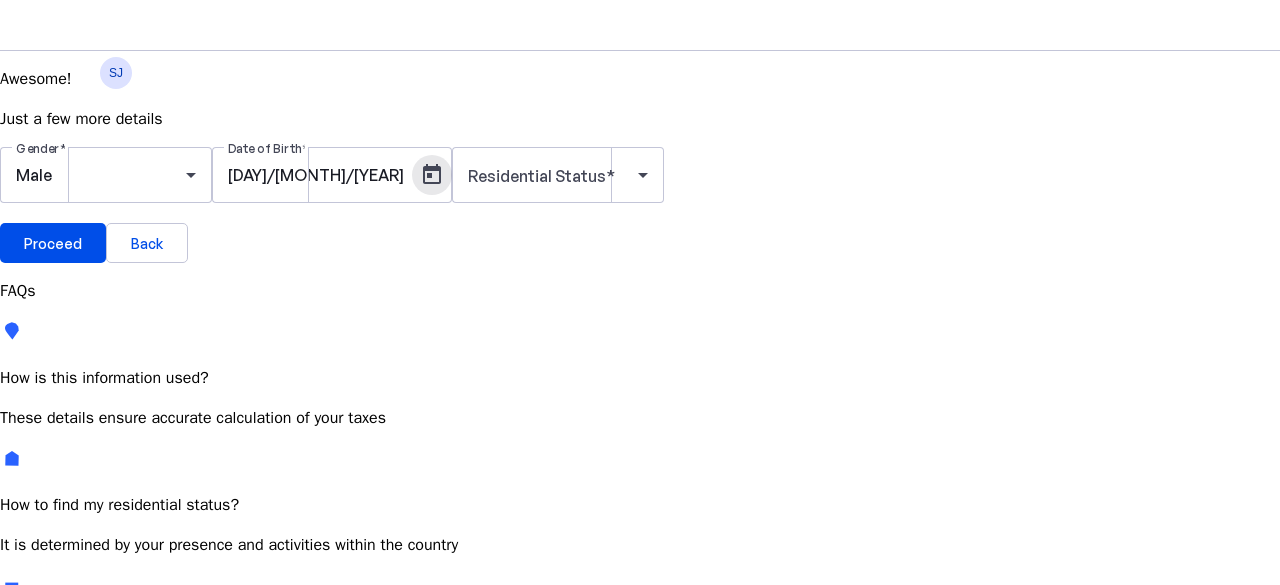 scroll, scrollTop: 15, scrollLeft: 0, axis: vertical 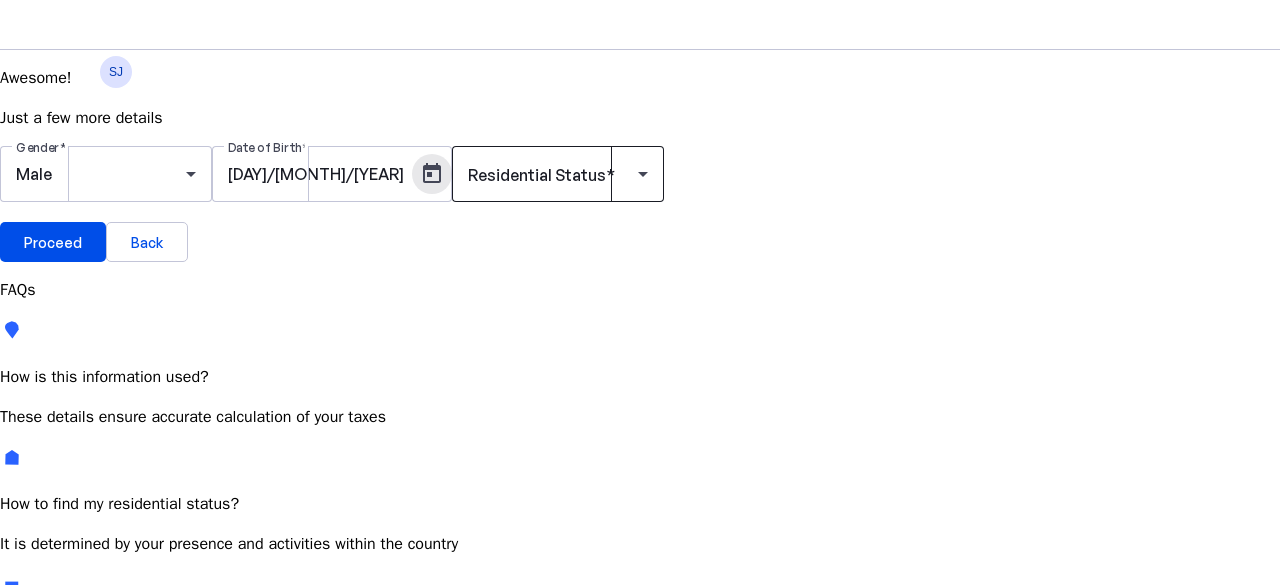 click at bounding box center [553, 174] 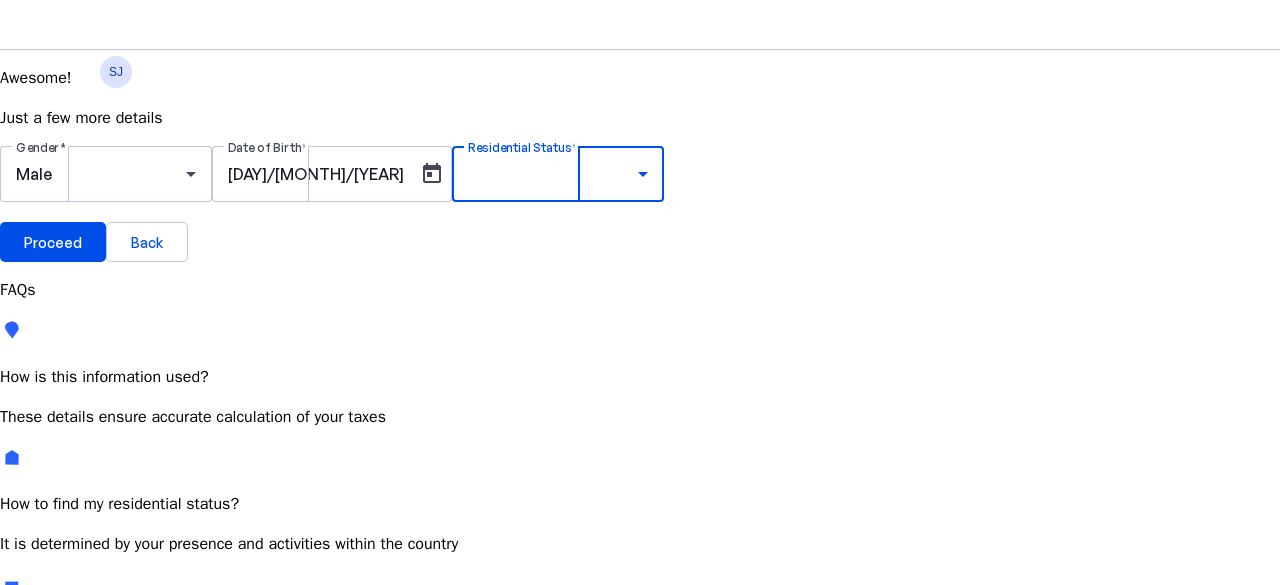 click on "Resident" at bounding box center (72, 733) 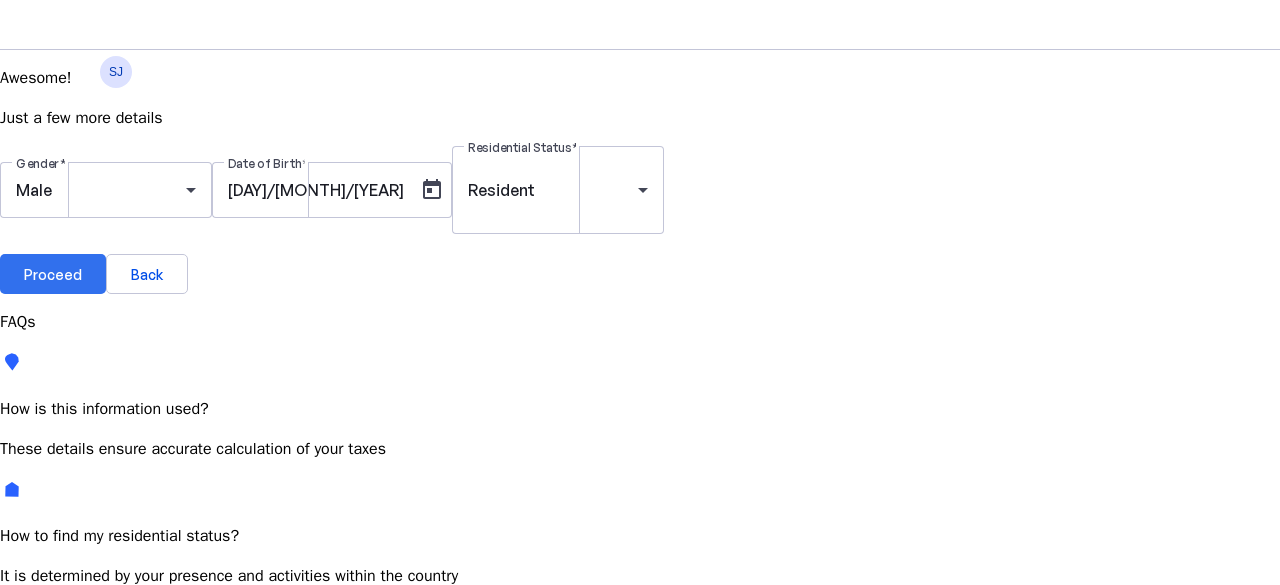 click on "Proceed" at bounding box center [53, 274] 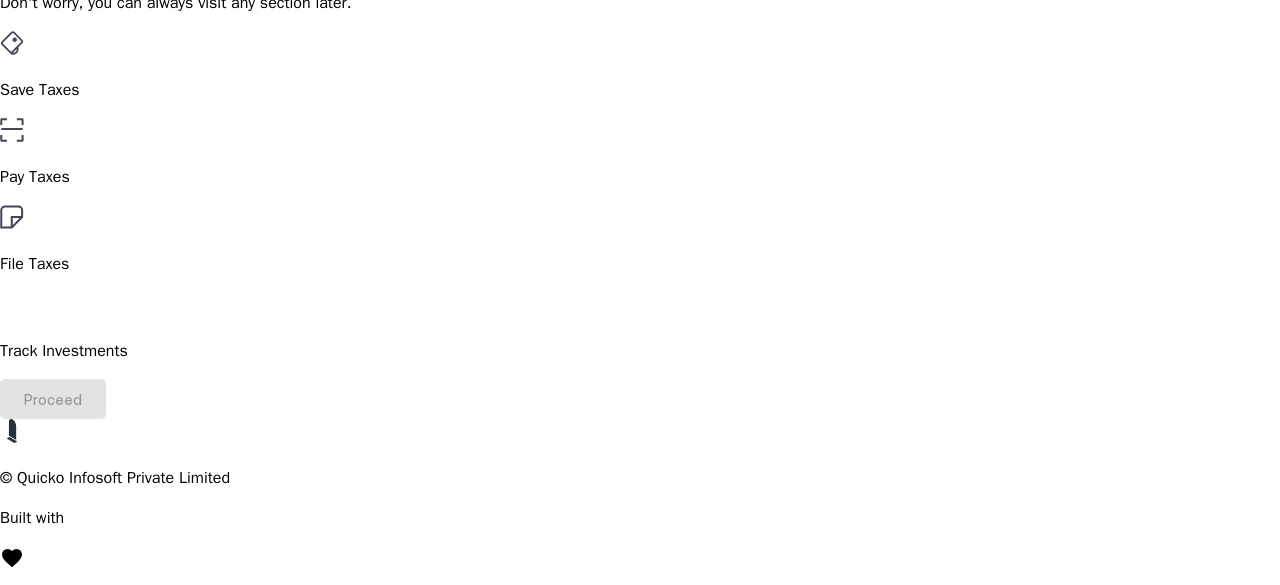scroll, scrollTop: 100, scrollLeft: 0, axis: vertical 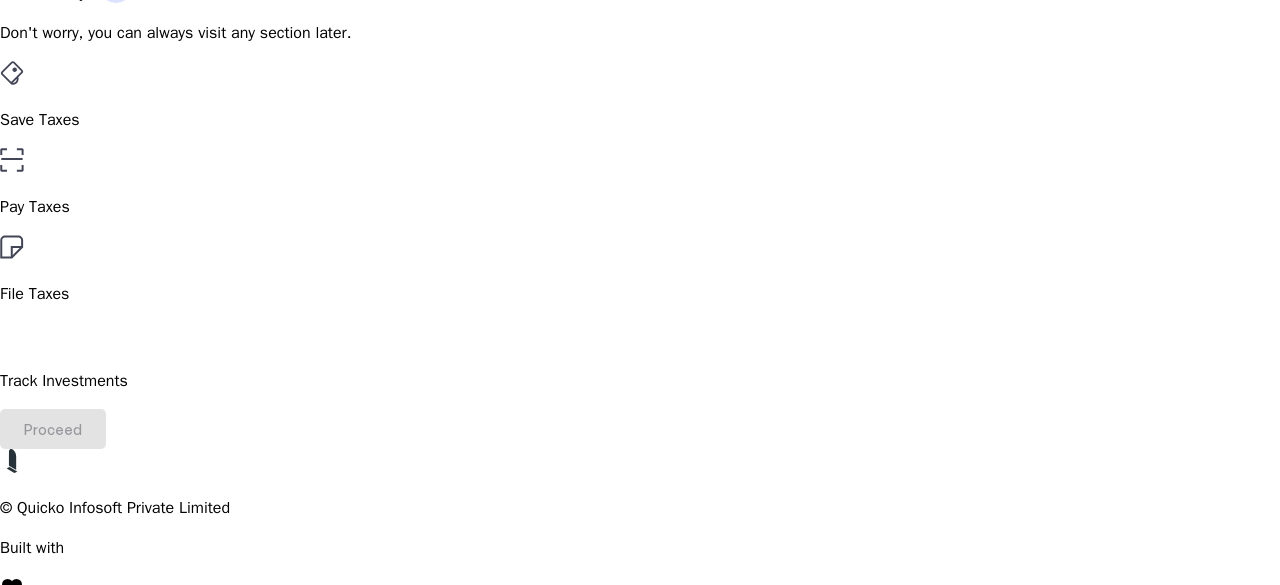 click on "File Taxes" at bounding box center (640, 120) 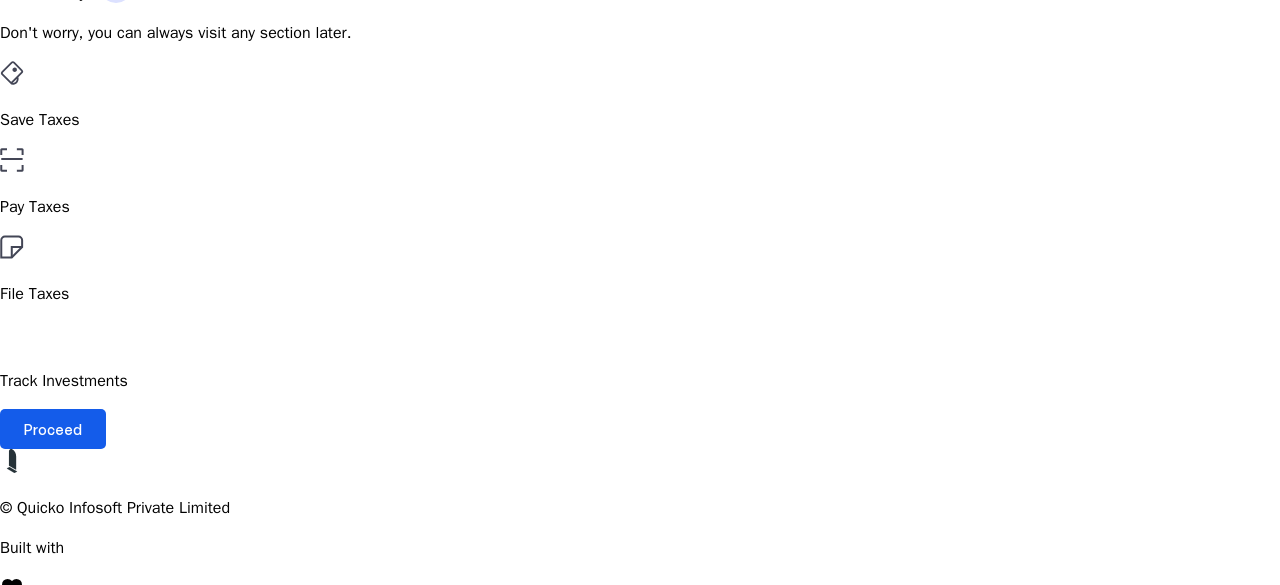 click on "Proceed" at bounding box center (53, 429) 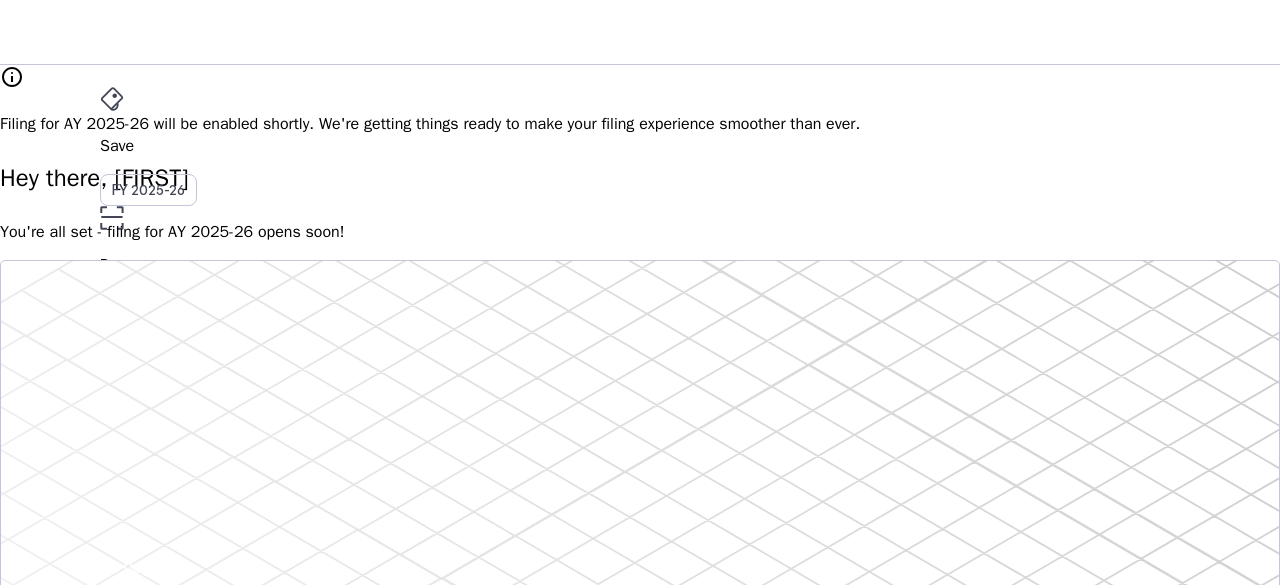scroll, scrollTop: 300, scrollLeft: 0, axis: vertical 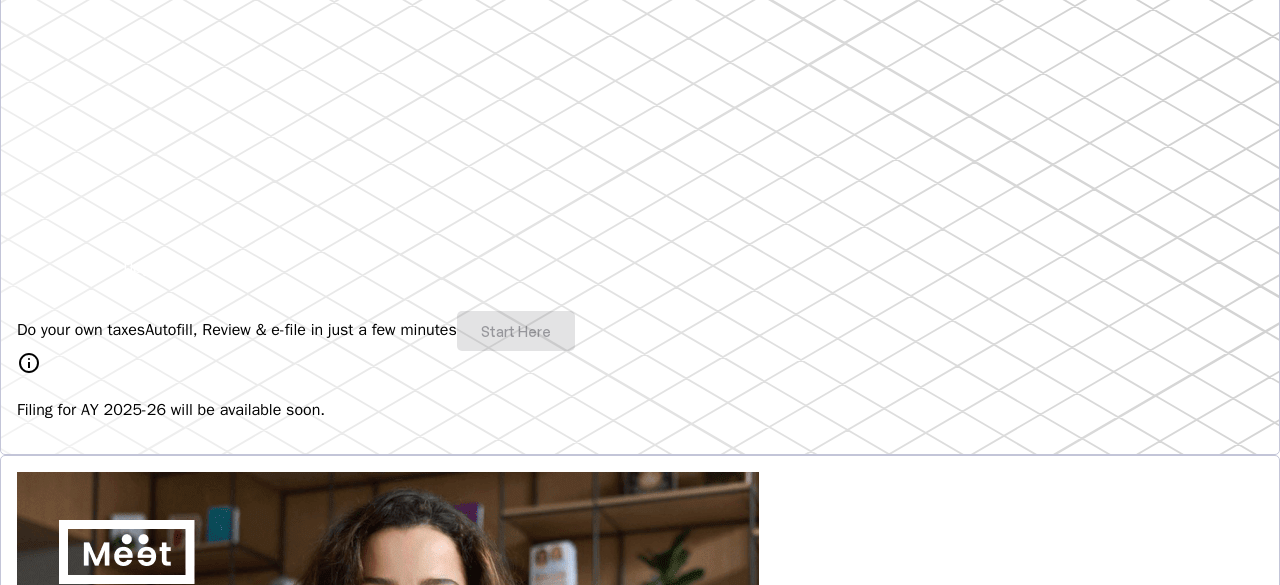 click on "Do your own taxes   Autofill, Review & e-file in just a few minutes   Start Here" at bounding box center [640, 331] 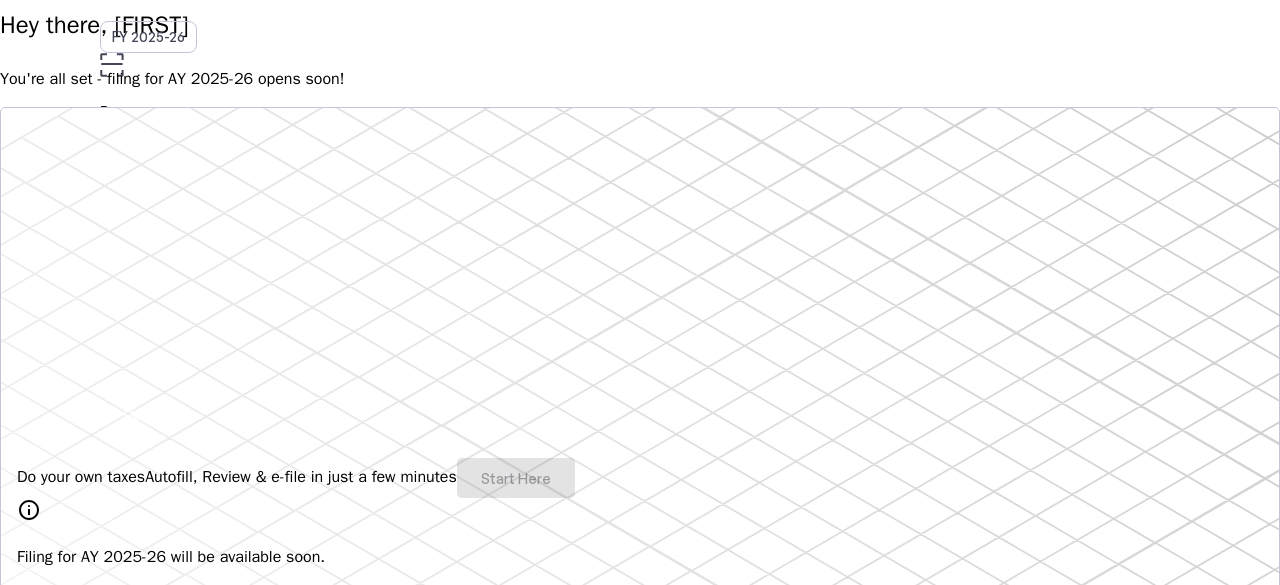 scroll, scrollTop: 0, scrollLeft: 0, axis: both 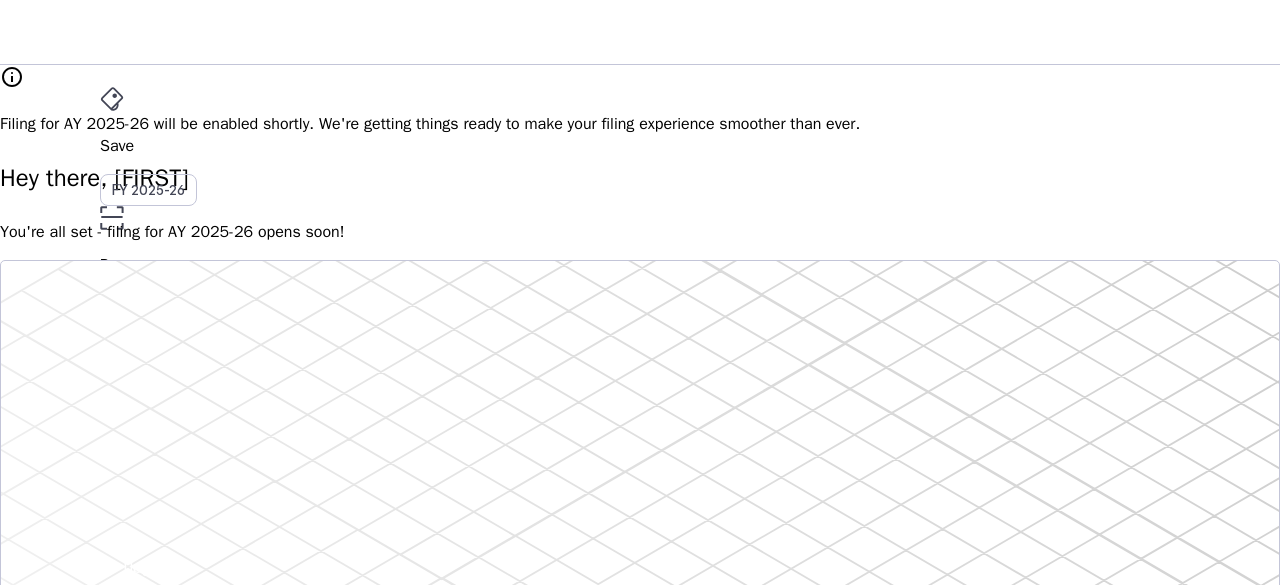 click on "Do your own taxes   Autofill, Review & e-file in just a few minutes   Start Here  info Filing for AY 2025-26 will be available soon." at bounding box center [640, 507] 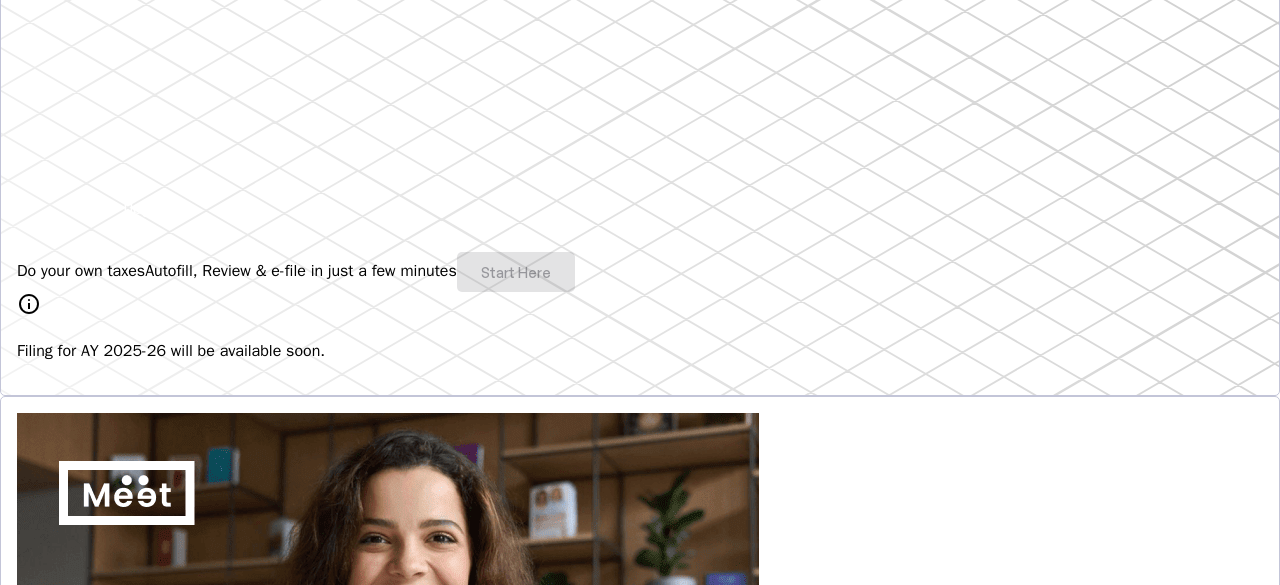 scroll, scrollTop: 0, scrollLeft: 0, axis: both 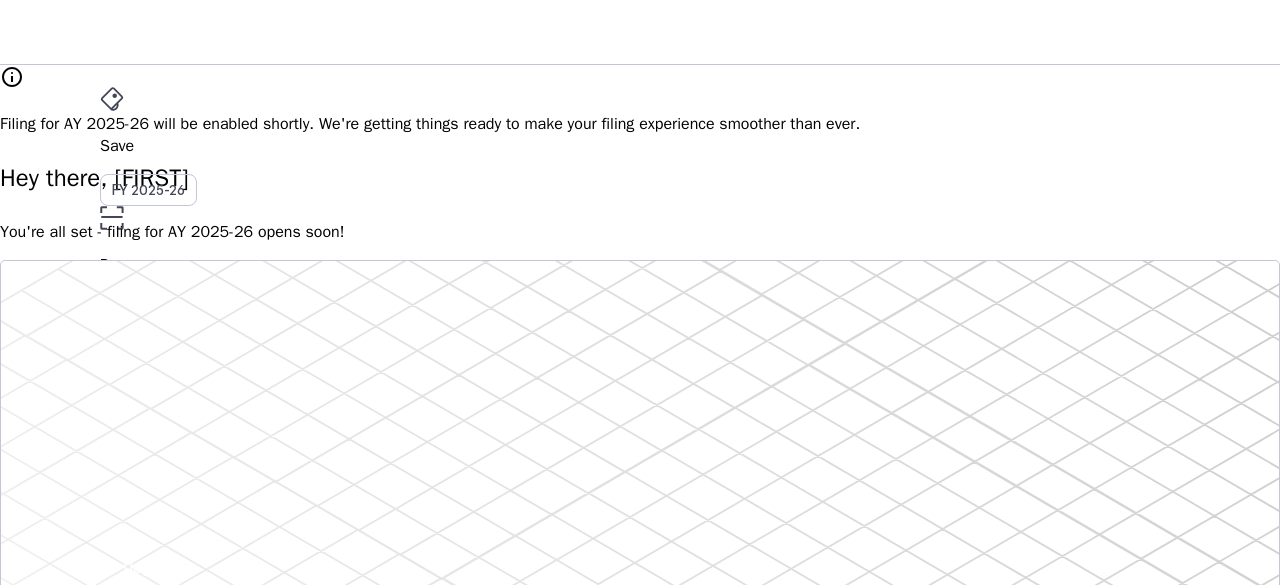 click on "You're all set - filing for AY 2025-26 opens soon!" at bounding box center [640, 232] 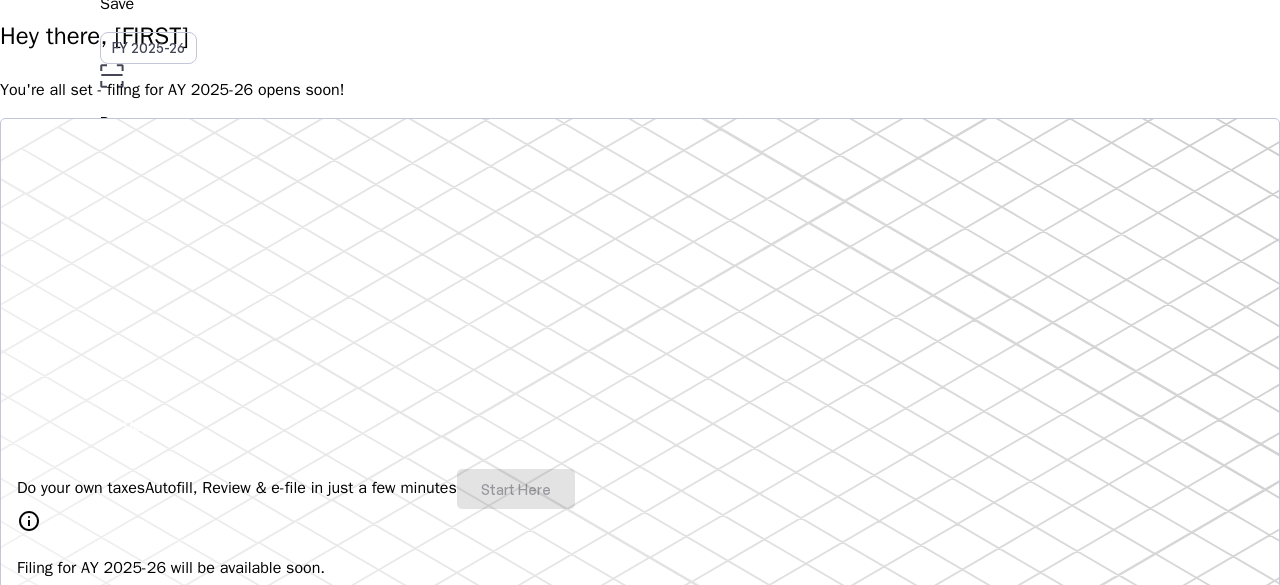 scroll, scrollTop: 300, scrollLeft: 0, axis: vertical 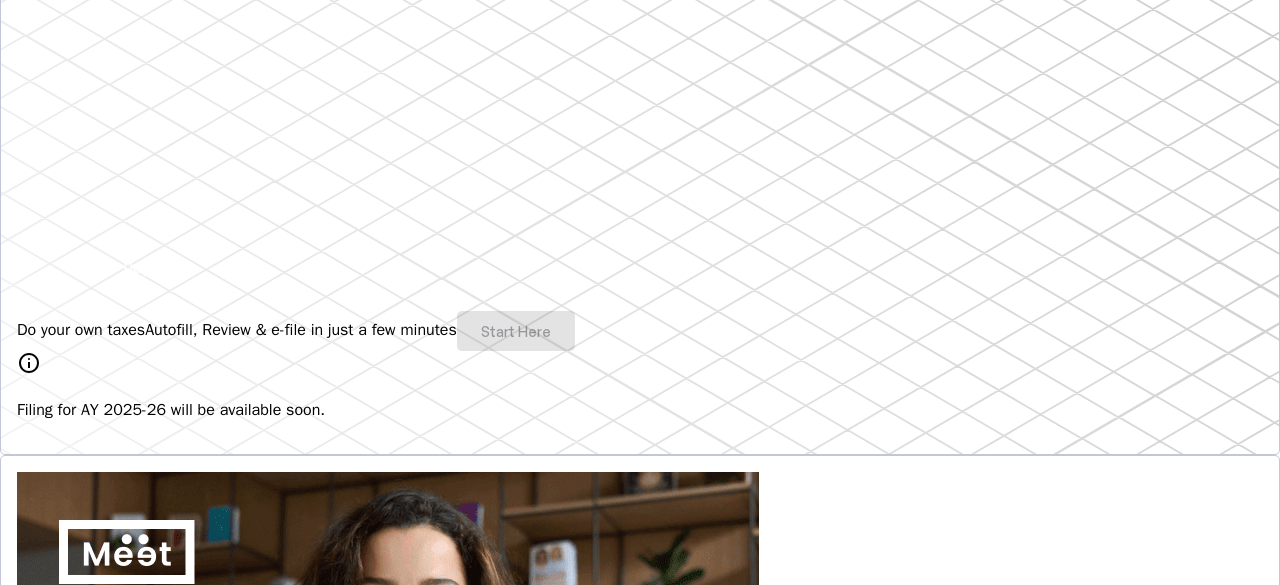 click on "Do your own taxes   Autofill, Review & e-file in just a few minutes   Start Here" at bounding box center [640, 331] 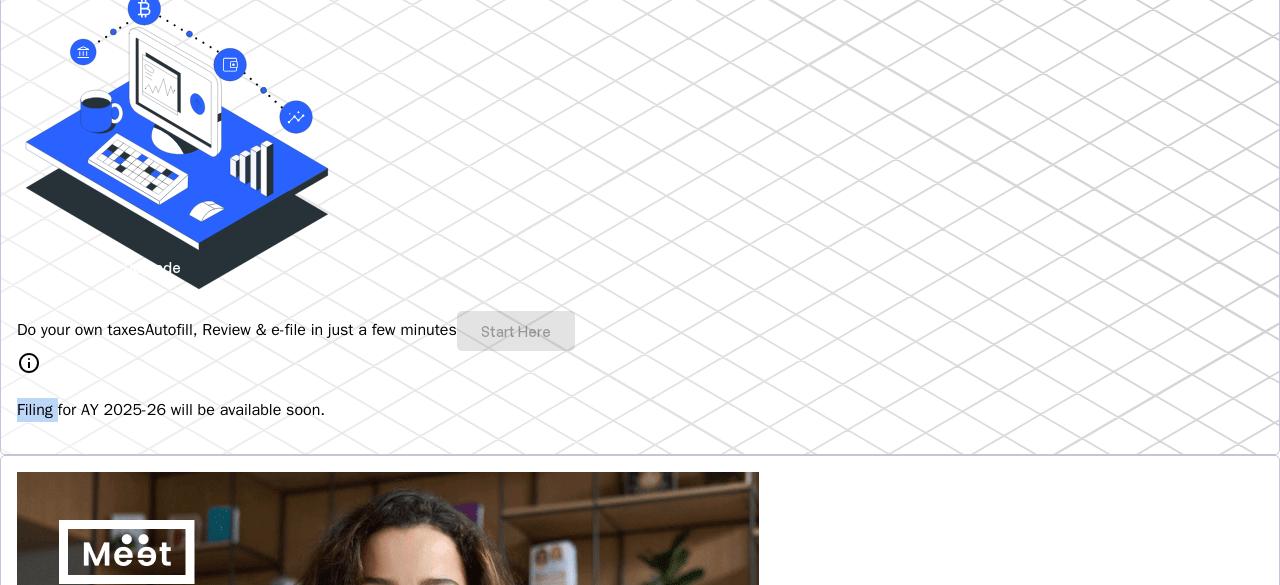 click on "Do your own taxes   Autofill, Review & e-file in just a few minutes   Start Here" at bounding box center (640, 331) 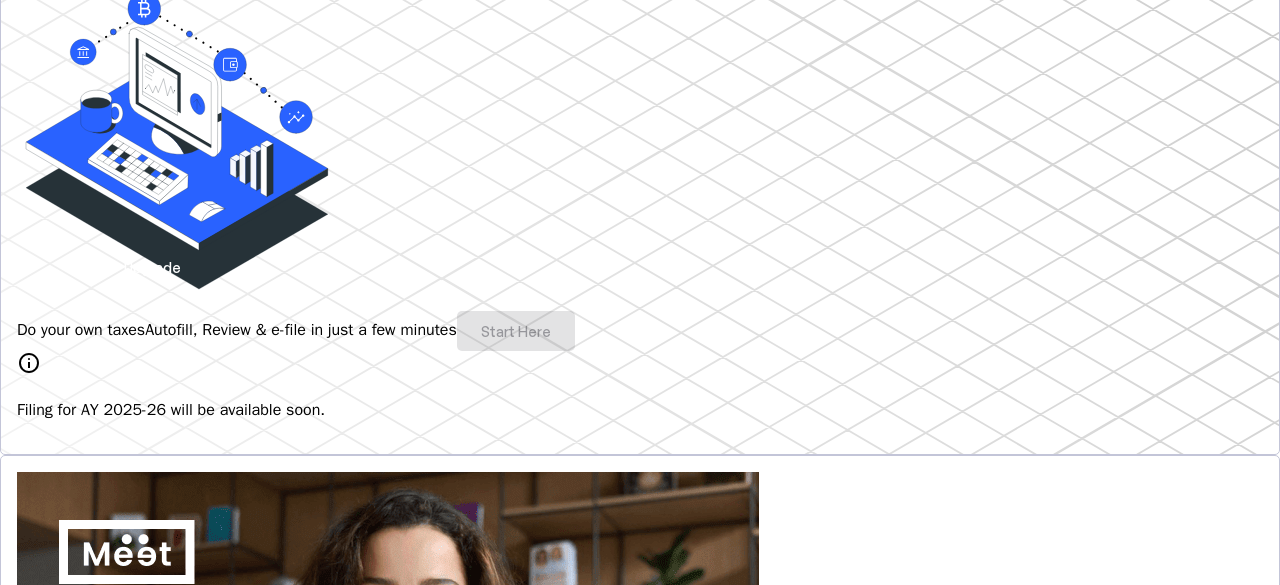 click on "Do your own taxes   Autofill, Review & e-file in just a few minutes   Start Here" at bounding box center (640, 331) 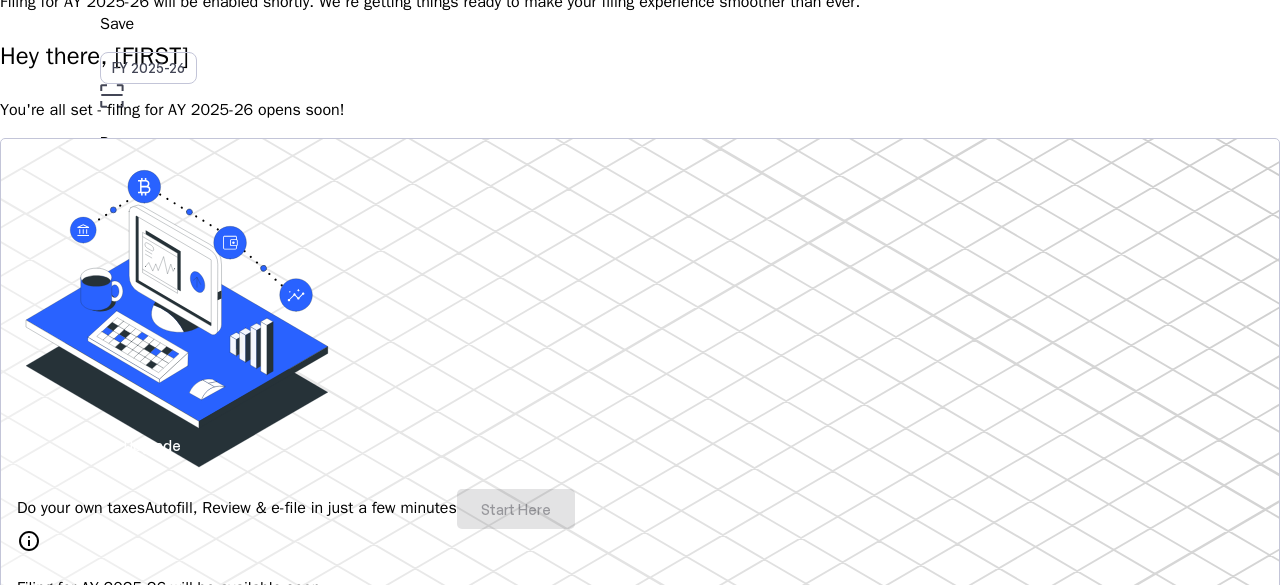 scroll, scrollTop: 0, scrollLeft: 0, axis: both 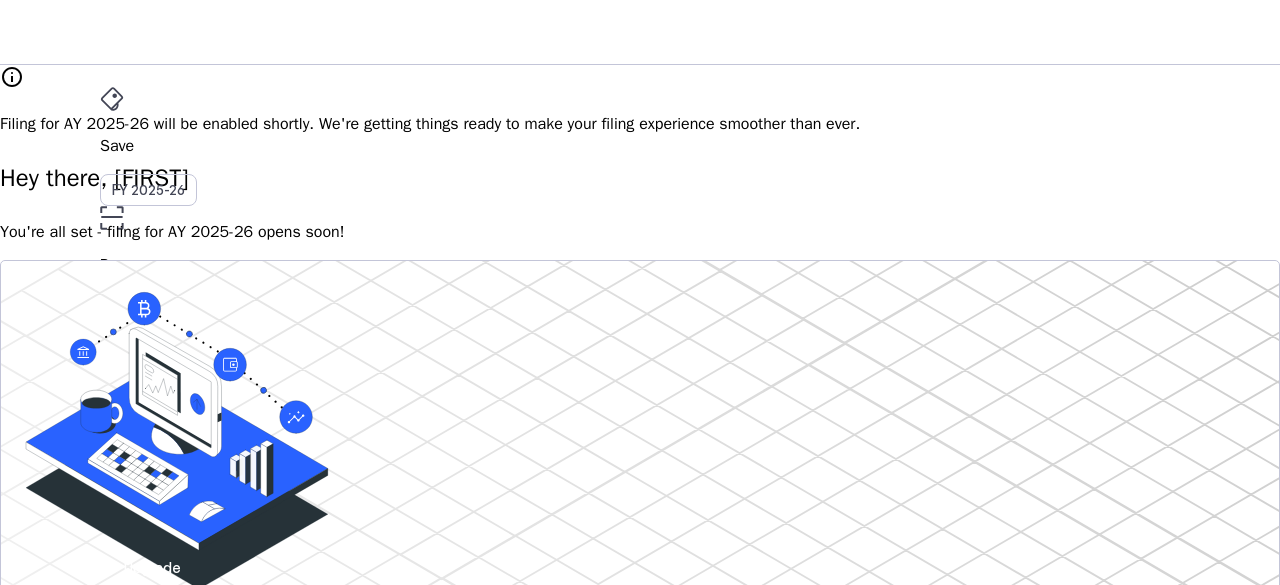 drag, startPoint x: 1138, startPoint y: 39, endPoint x: 1102, endPoint y: 52, distance: 38.27532 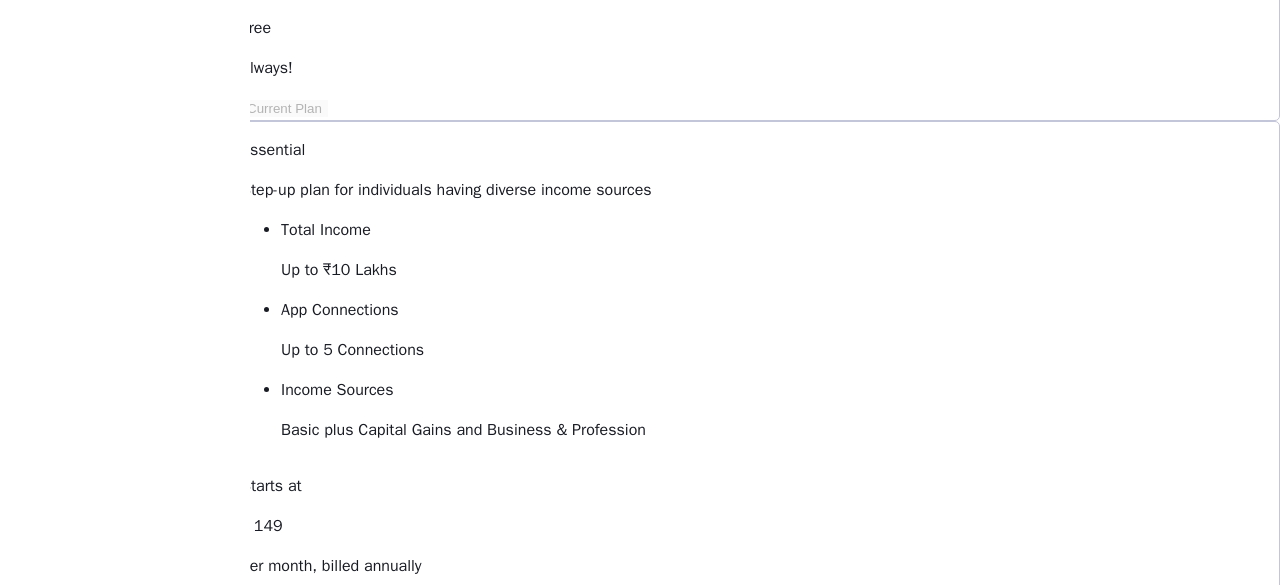 scroll, scrollTop: 500, scrollLeft: 0, axis: vertical 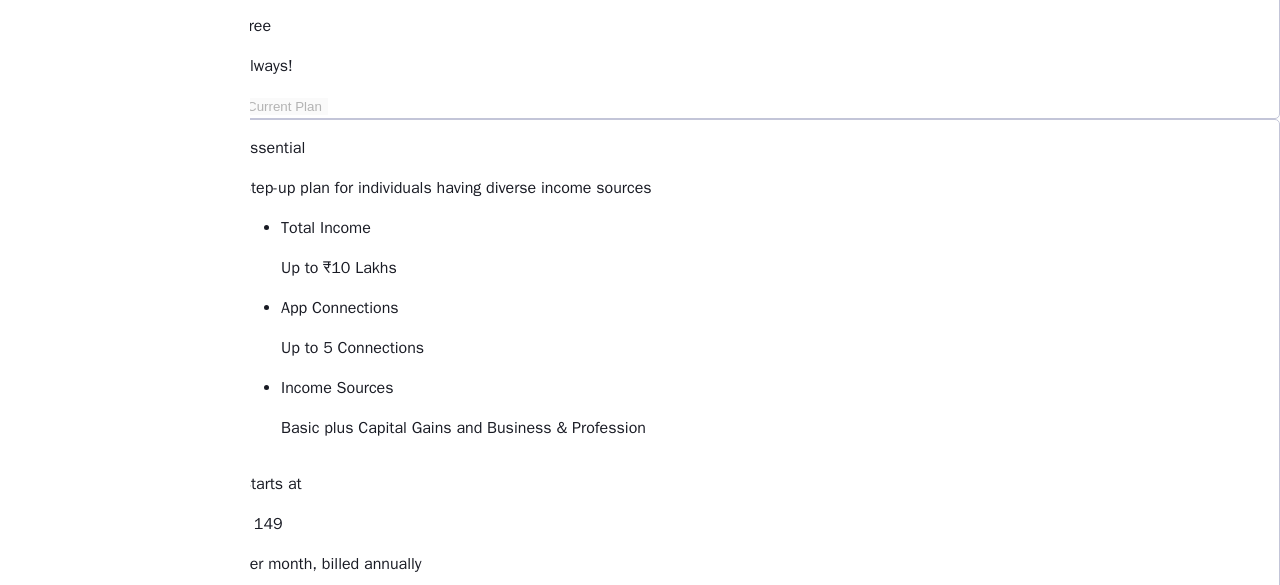 click on "keyboard_arrow_down" at bounding box center (362, 1200) 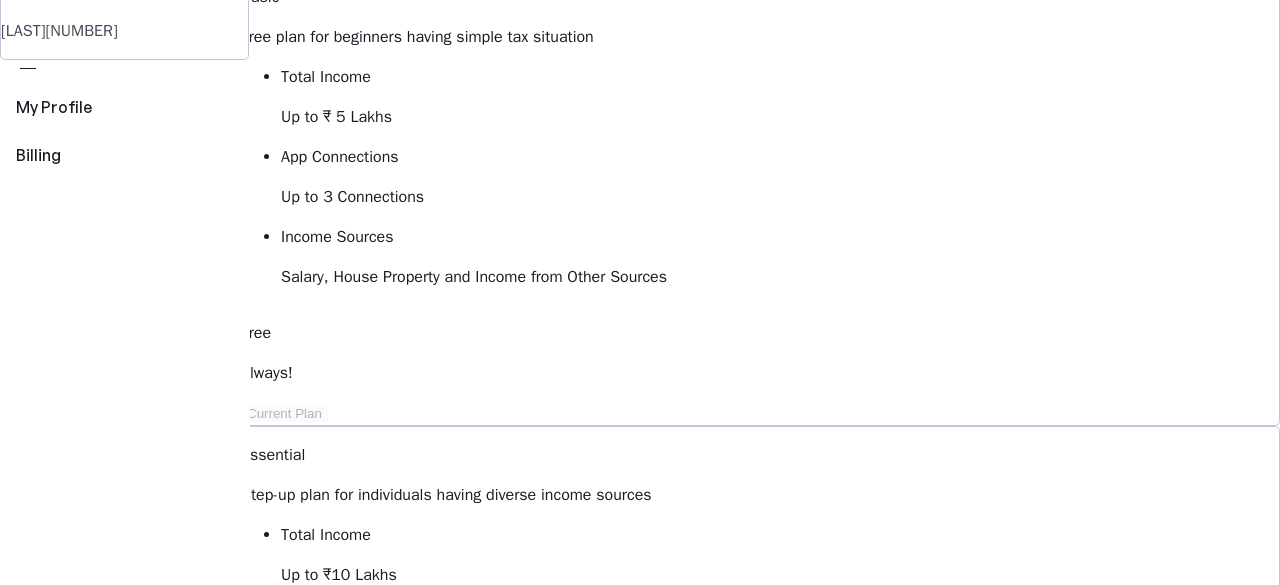 scroll, scrollTop: 300, scrollLeft: 0, axis: vertical 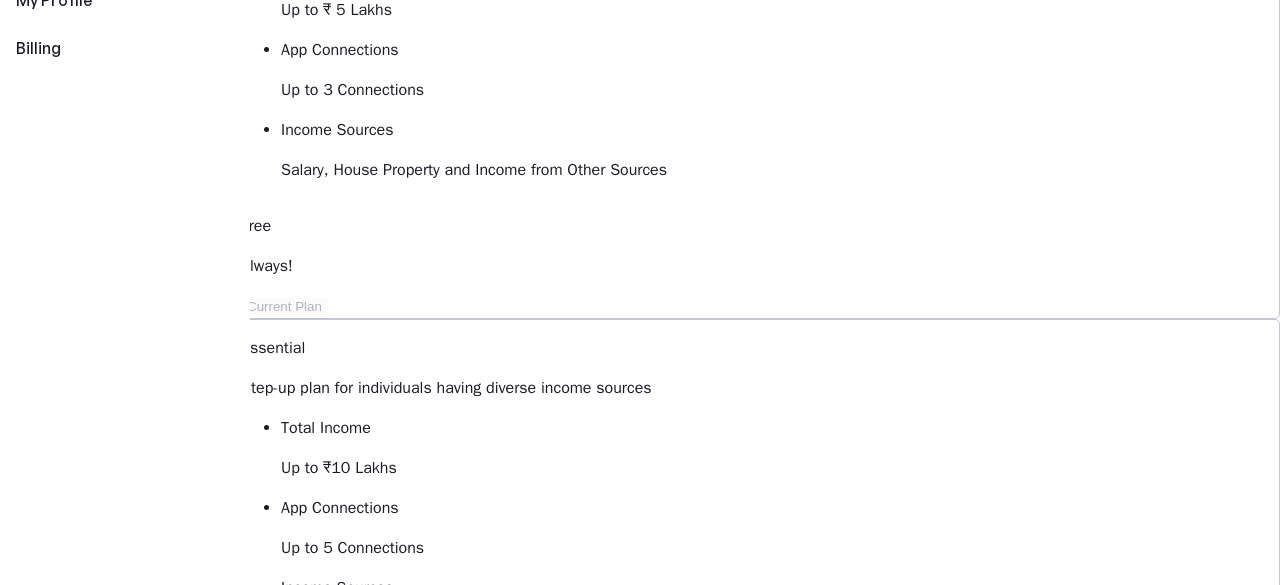 click on "Upgrade to Elite" at bounding box center (319, 1366) 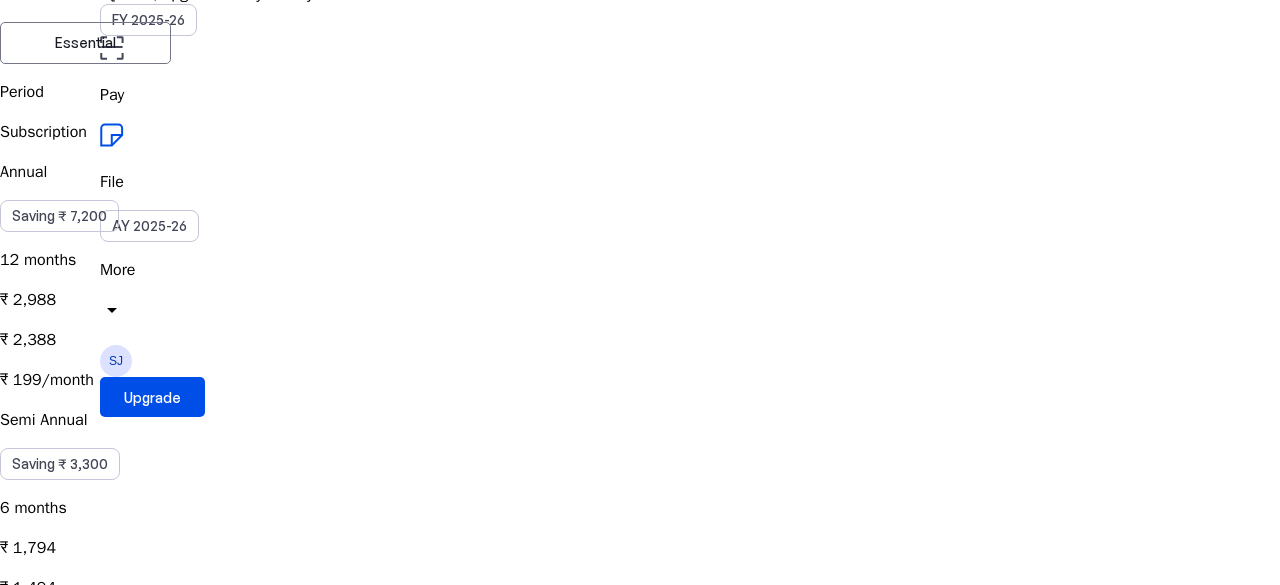 scroll, scrollTop: 200, scrollLeft: 0, axis: vertical 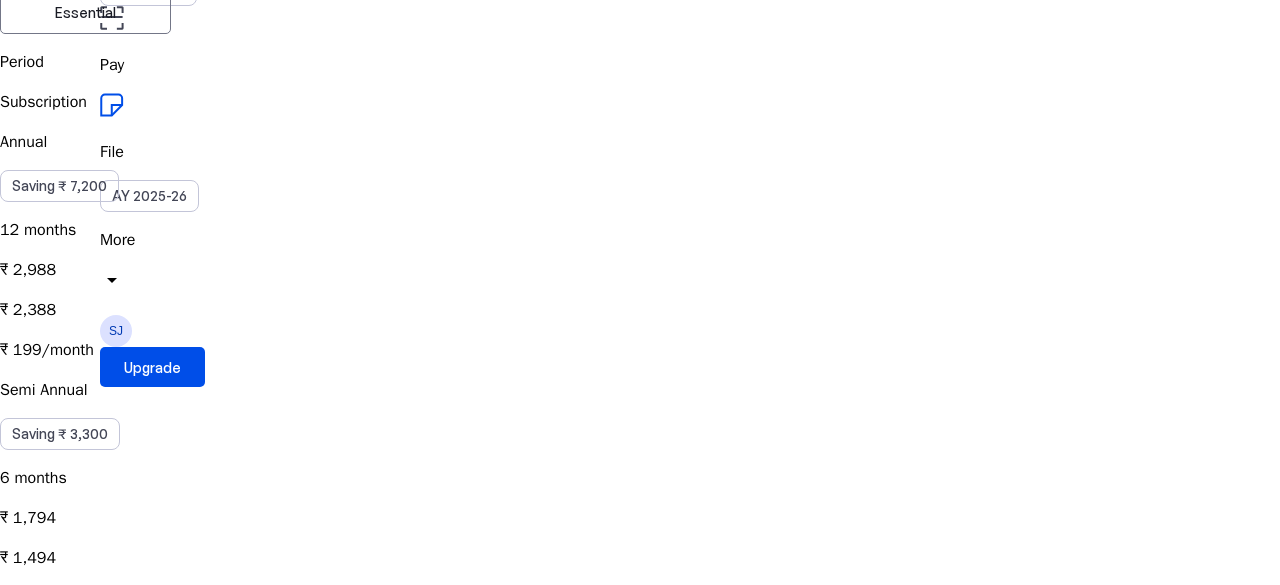 click on "Semi Annual  Saving ₹ 3,300  6 months   ₹ 1,794   ₹ 1,494  ₹ 249/month" at bounding box center [640, 494] 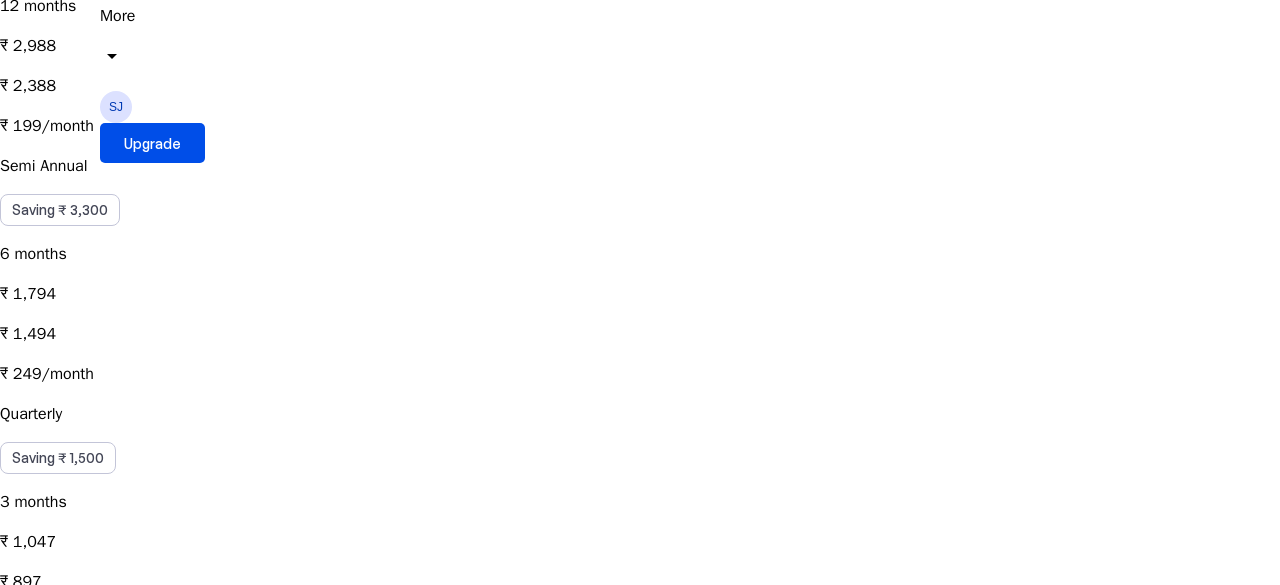 scroll, scrollTop: 400, scrollLeft: 0, axis: vertical 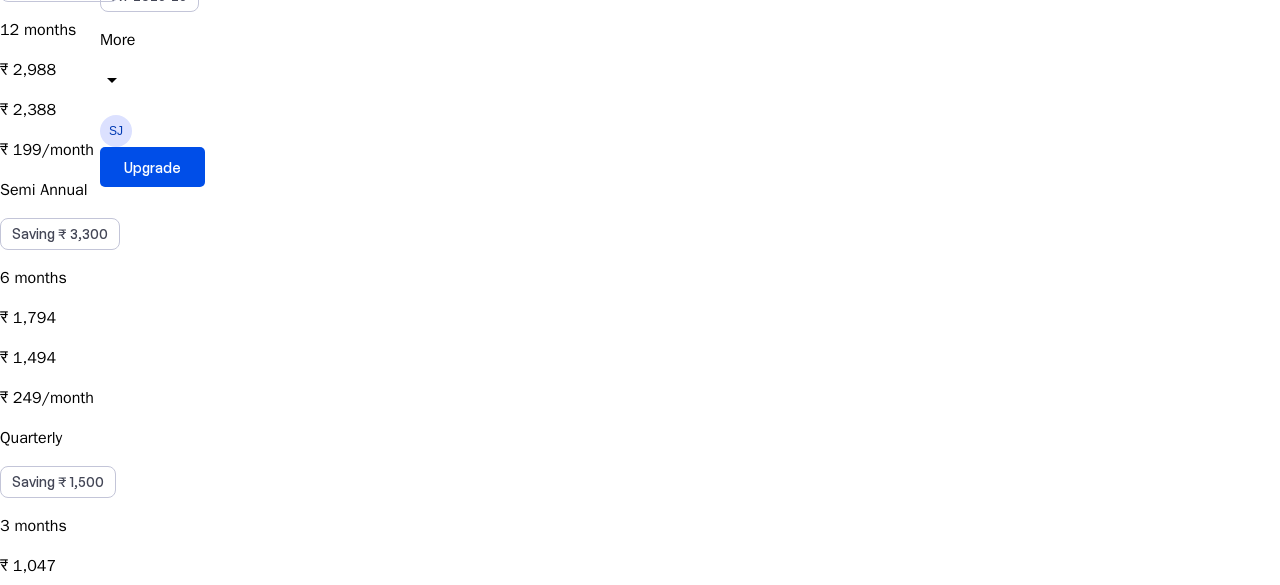 click on "Single Pass Purchasing Elite one time would keep your plan active for 30 days, granting you access to all Elite features during this period." at bounding box center [640, 746] 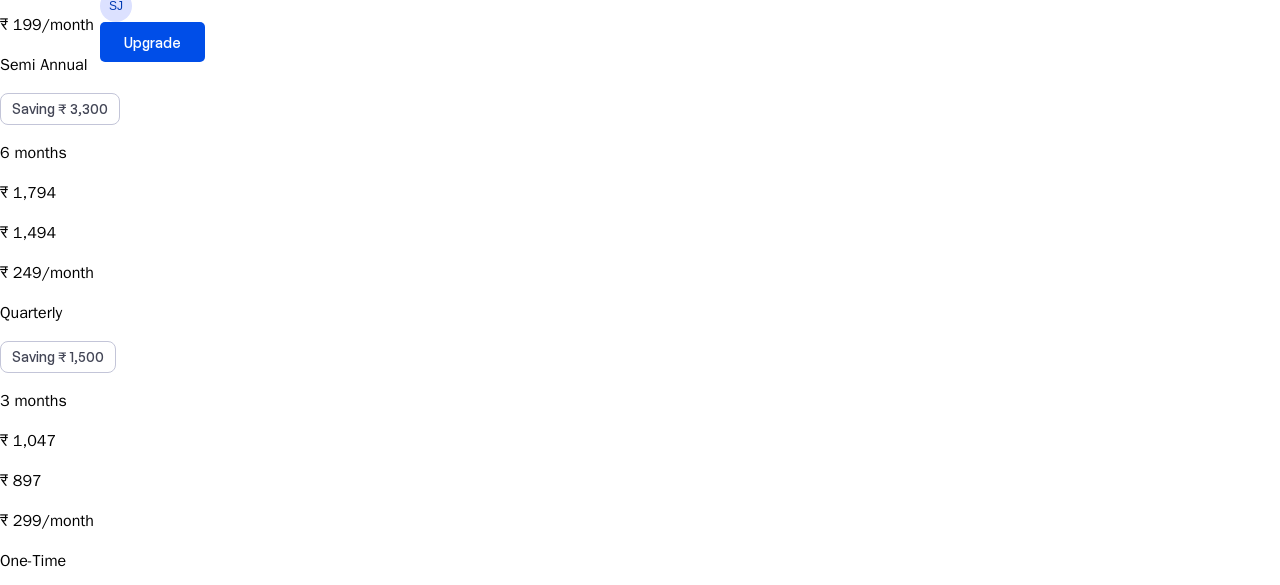 scroll, scrollTop: 700, scrollLeft: 0, axis: vertical 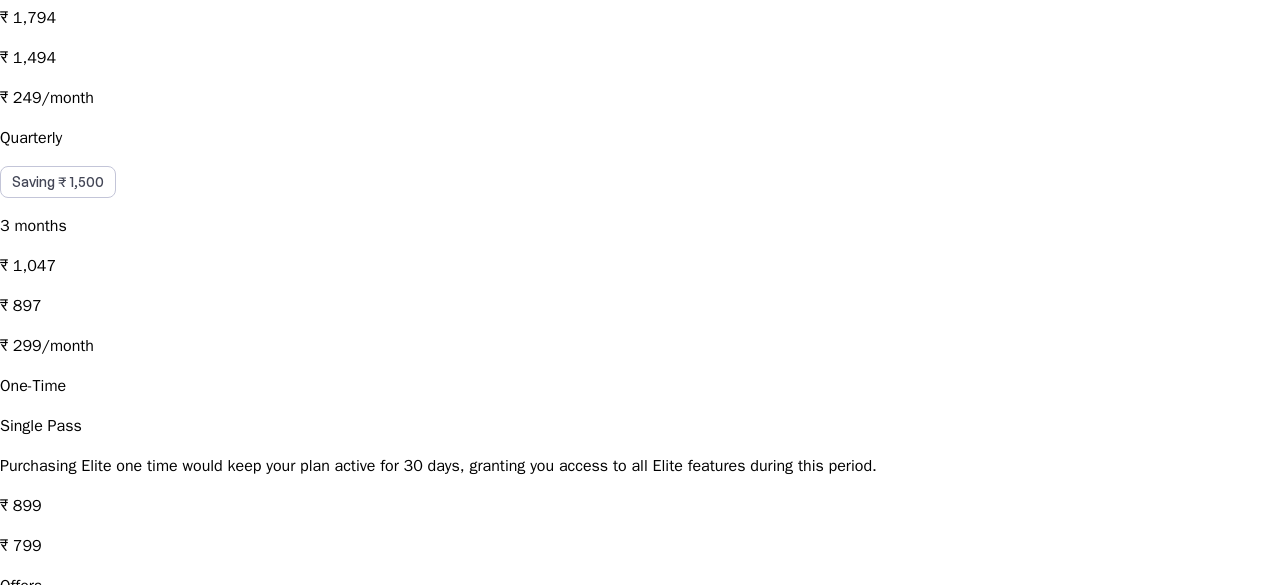 click on "local_activity Apply Coupon chevron_right" at bounding box center [640, 674] 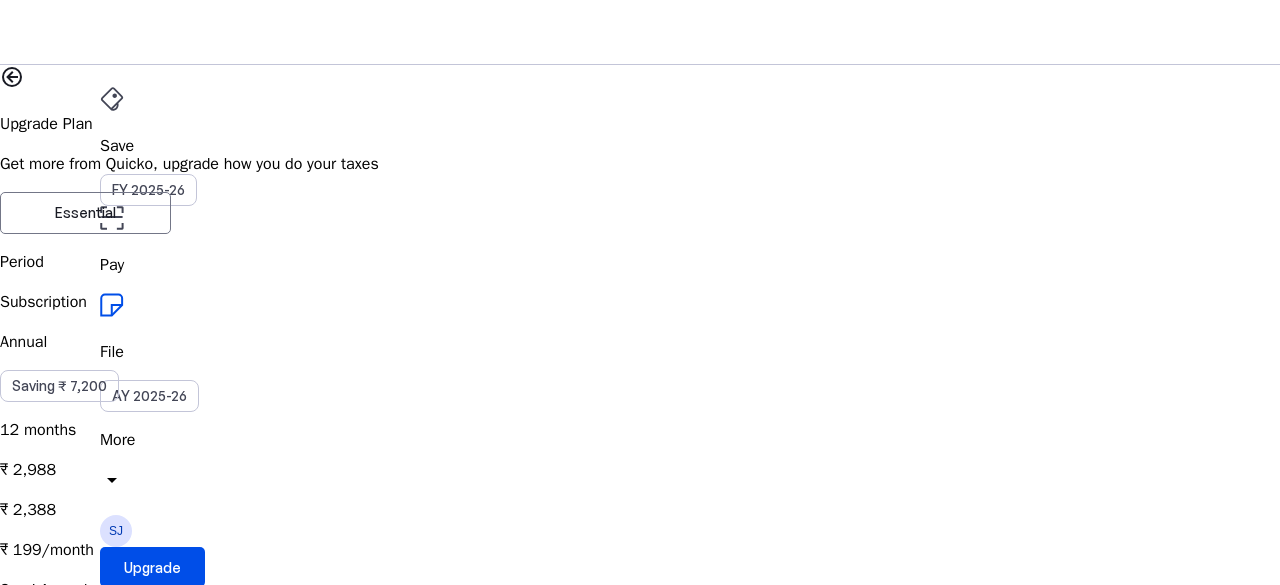 click on "cancel" at bounding box center (12, 2420) 